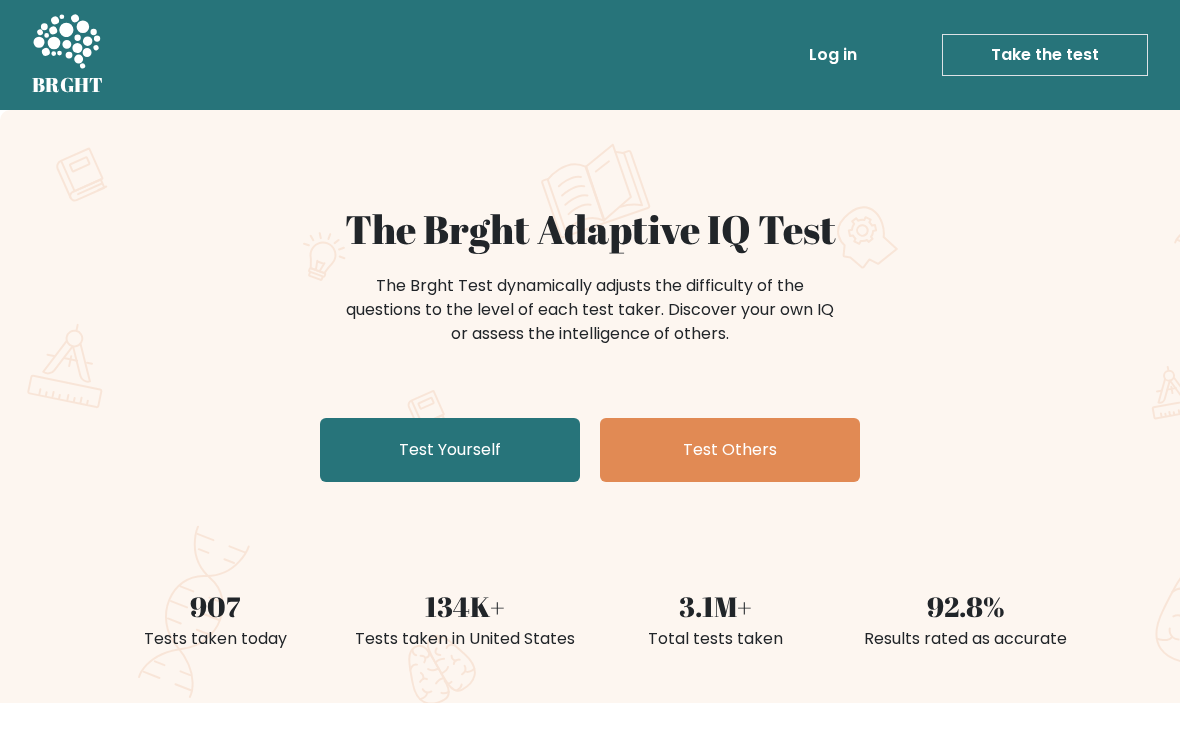 scroll, scrollTop: 0, scrollLeft: 0, axis: both 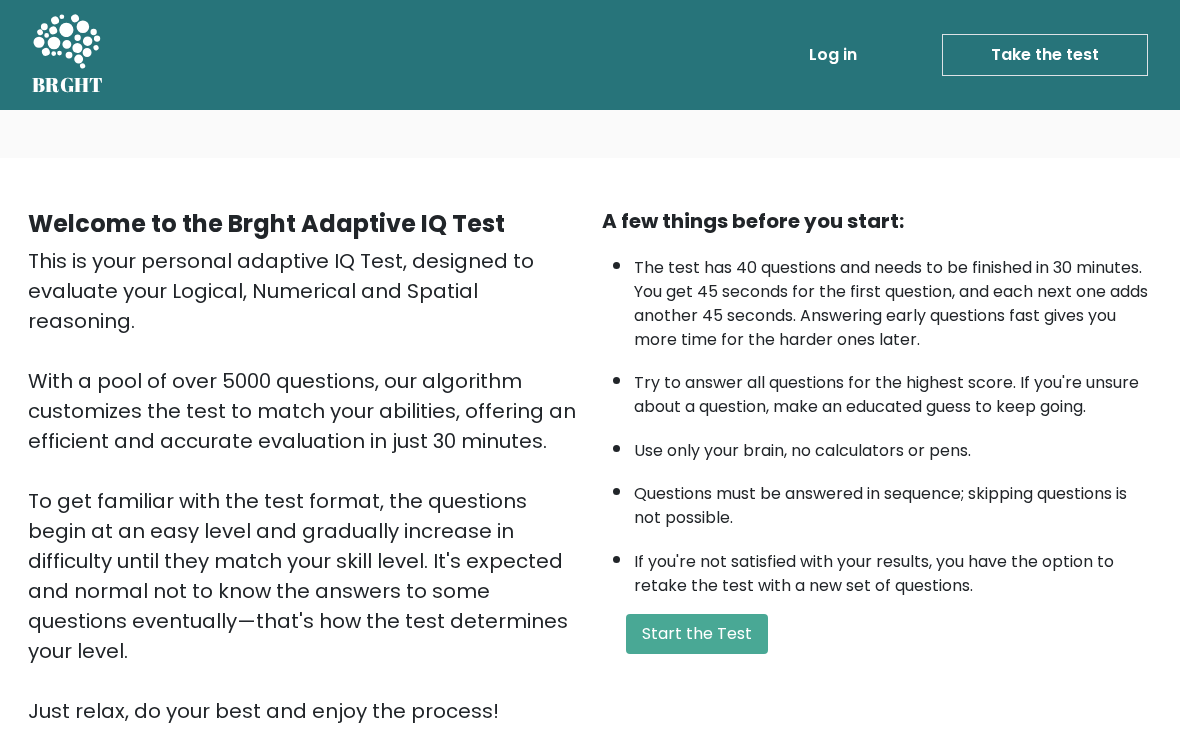 click on "Start the Test" at bounding box center [697, 634] 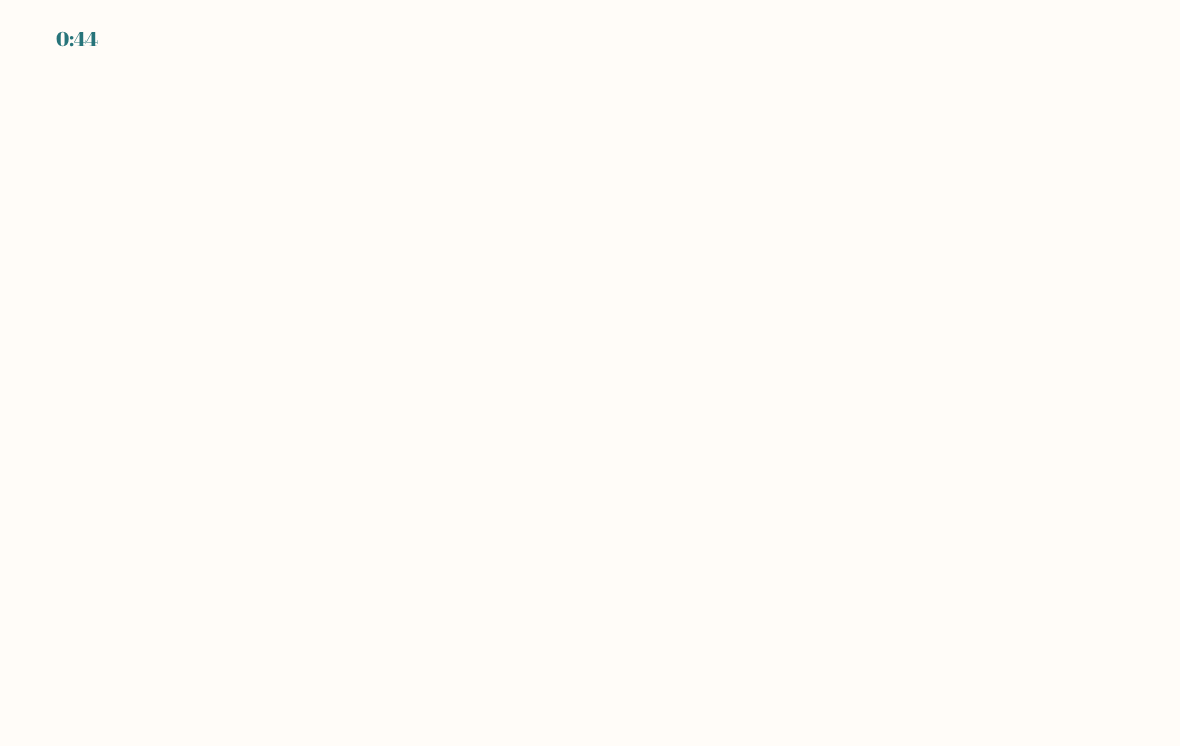 scroll, scrollTop: 0, scrollLeft: 0, axis: both 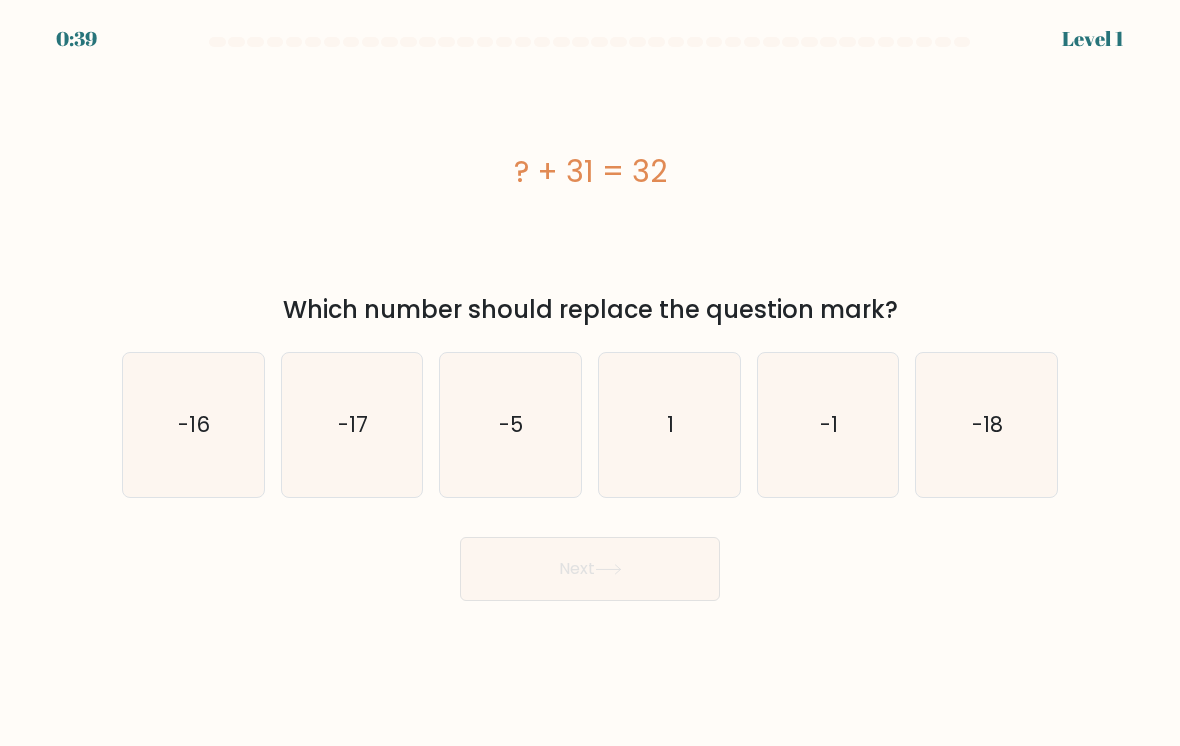 click on "1" 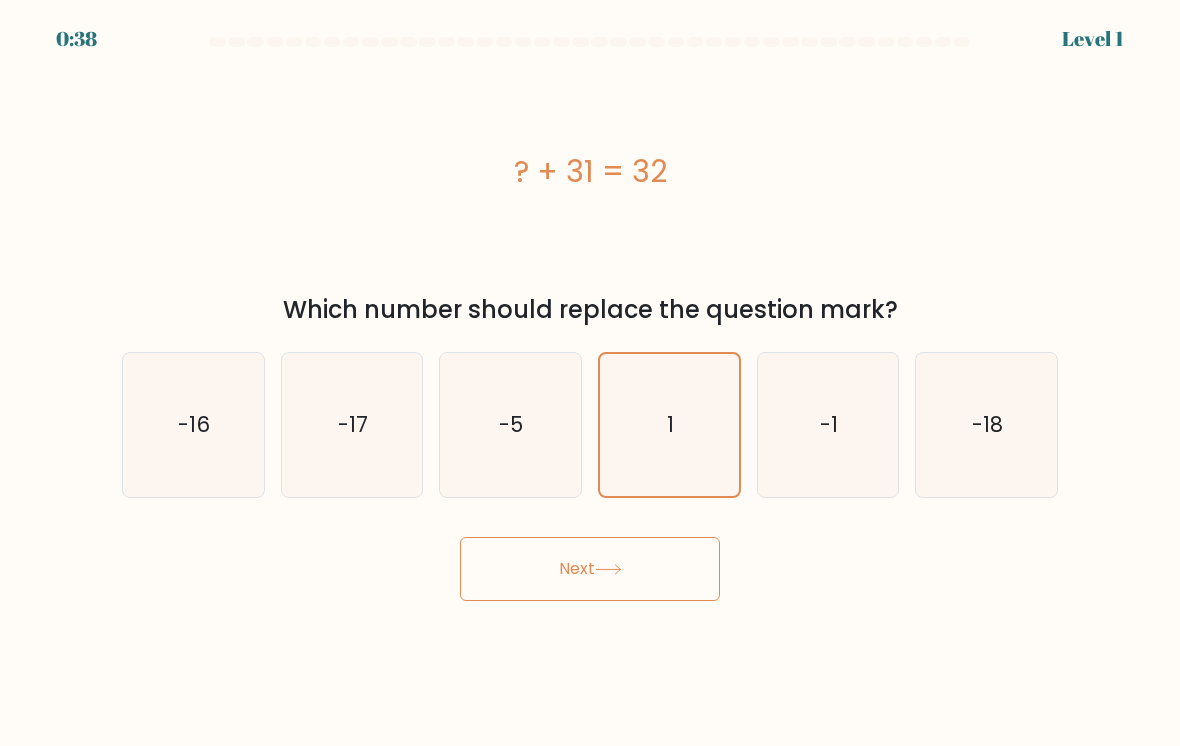 click on "Next" at bounding box center (590, 569) 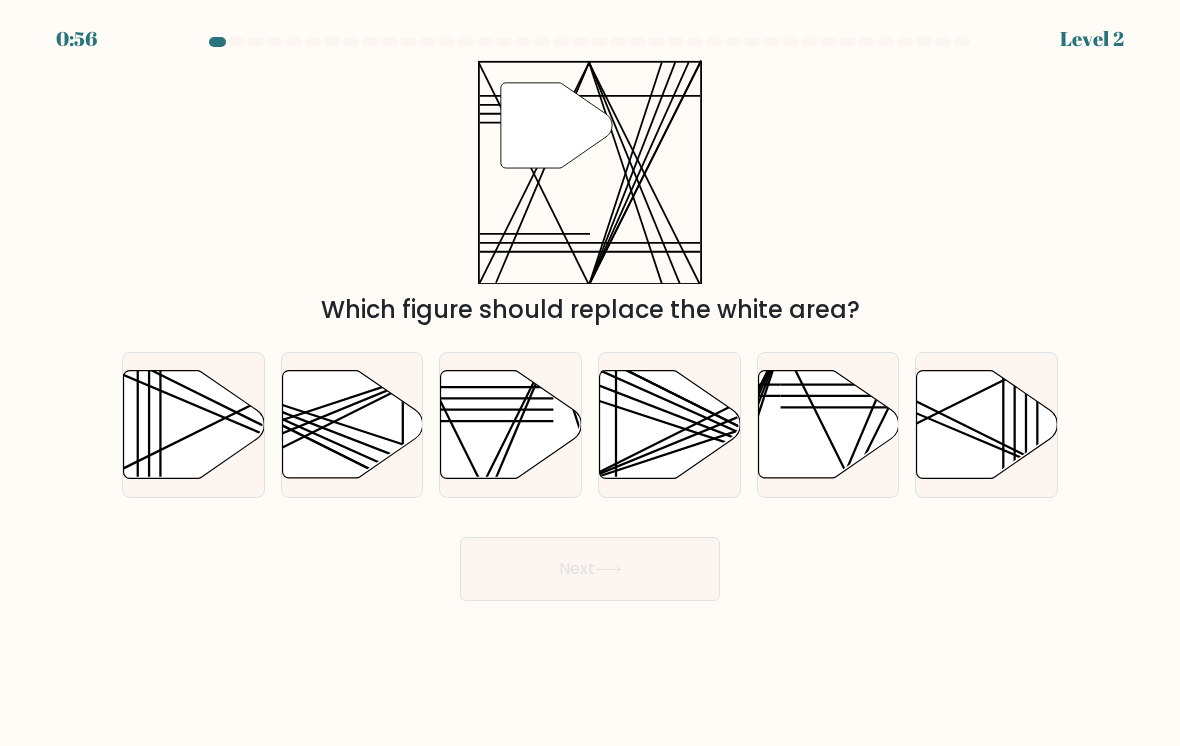click 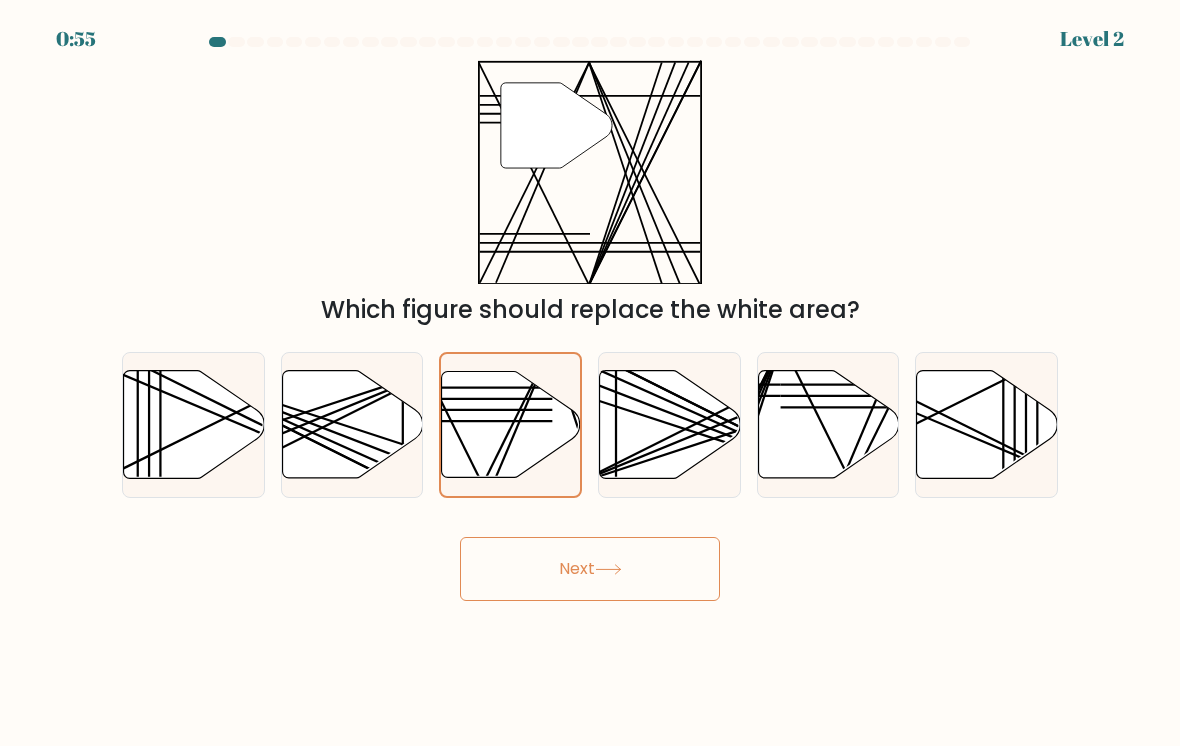 click on "Next" at bounding box center [590, 569] 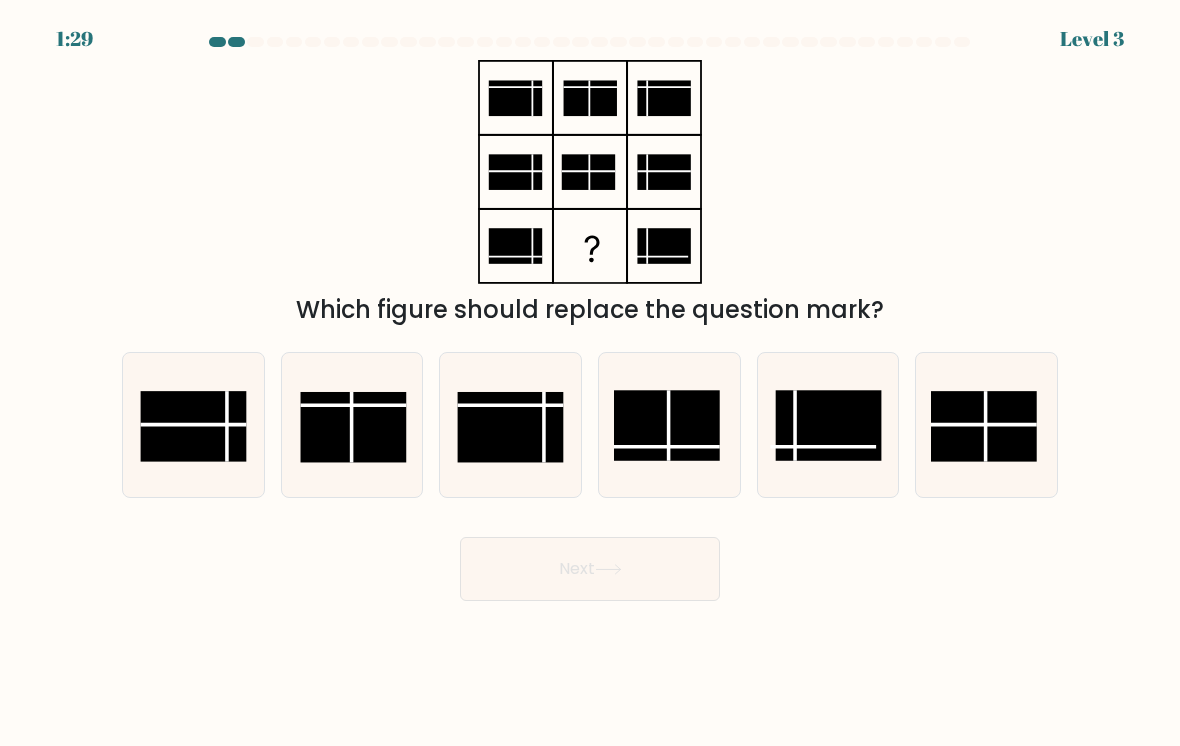 click 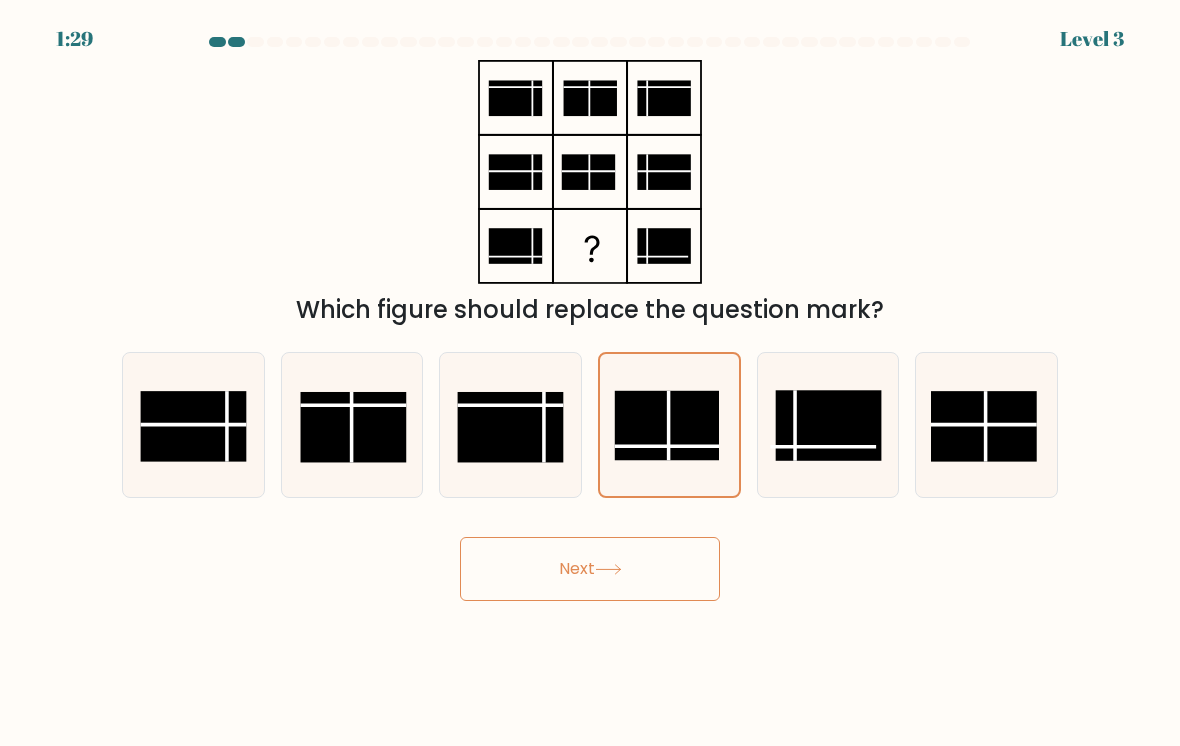 click on "Next" at bounding box center [590, 569] 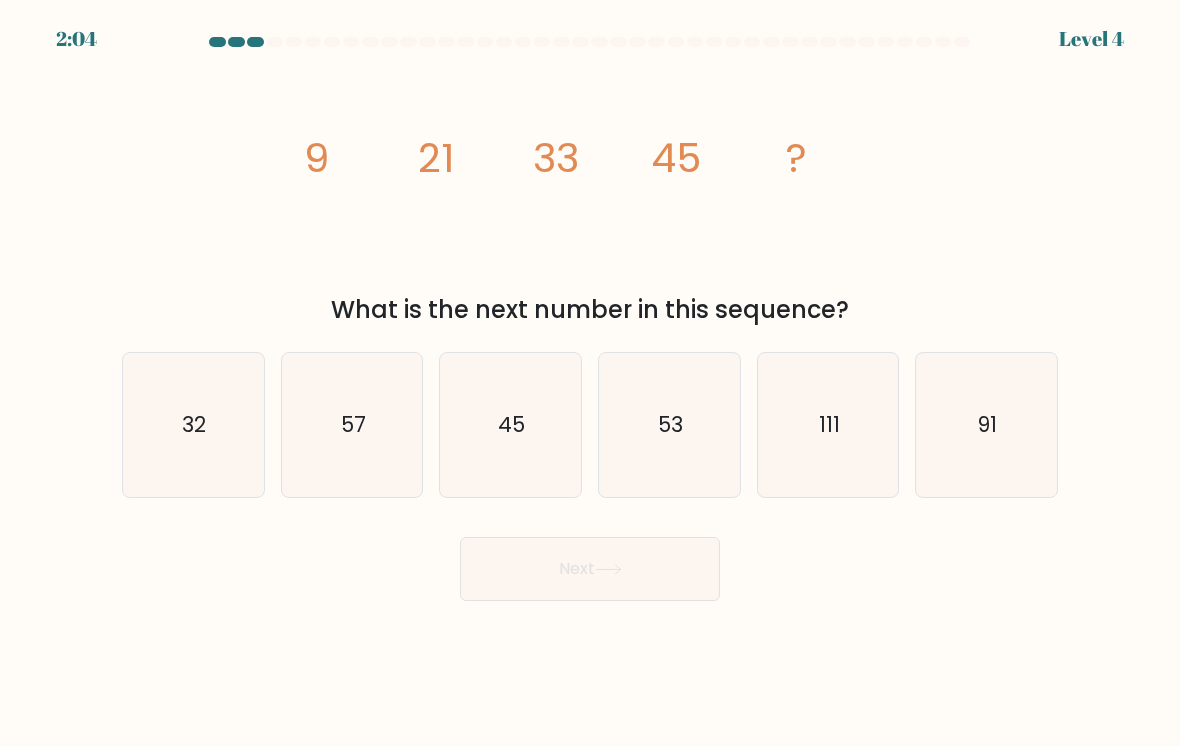 click on "57" 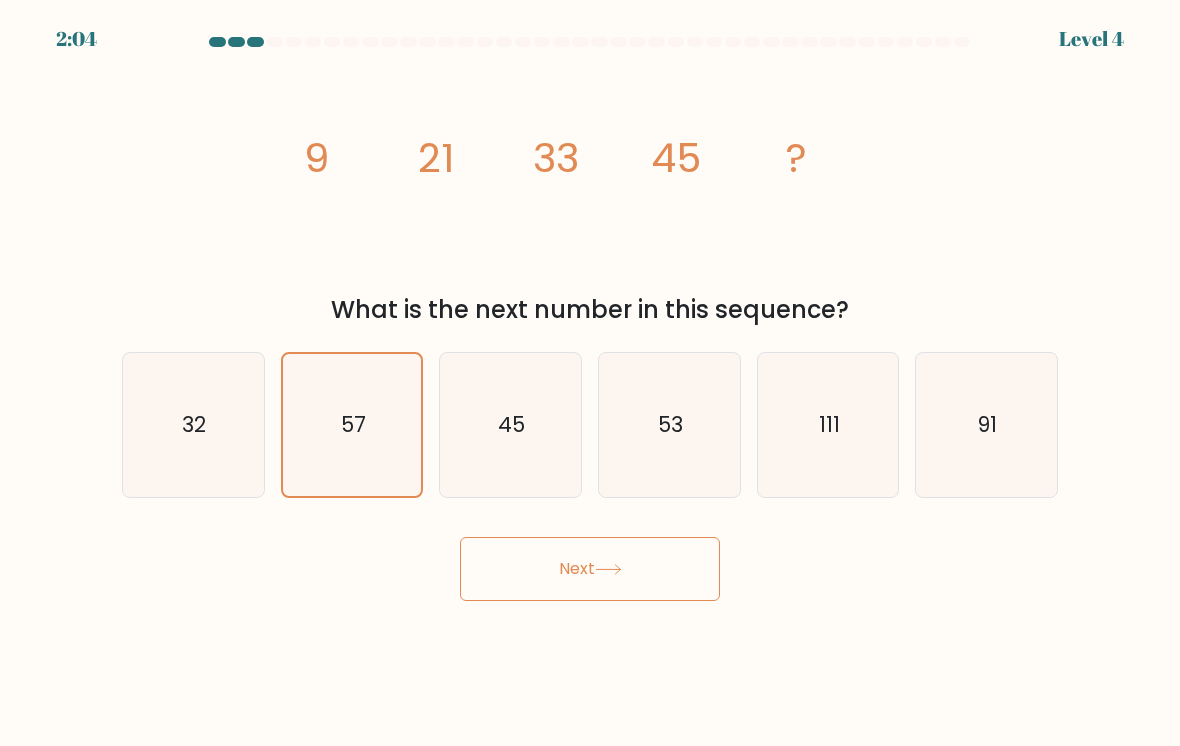 click on "Next" at bounding box center [590, 569] 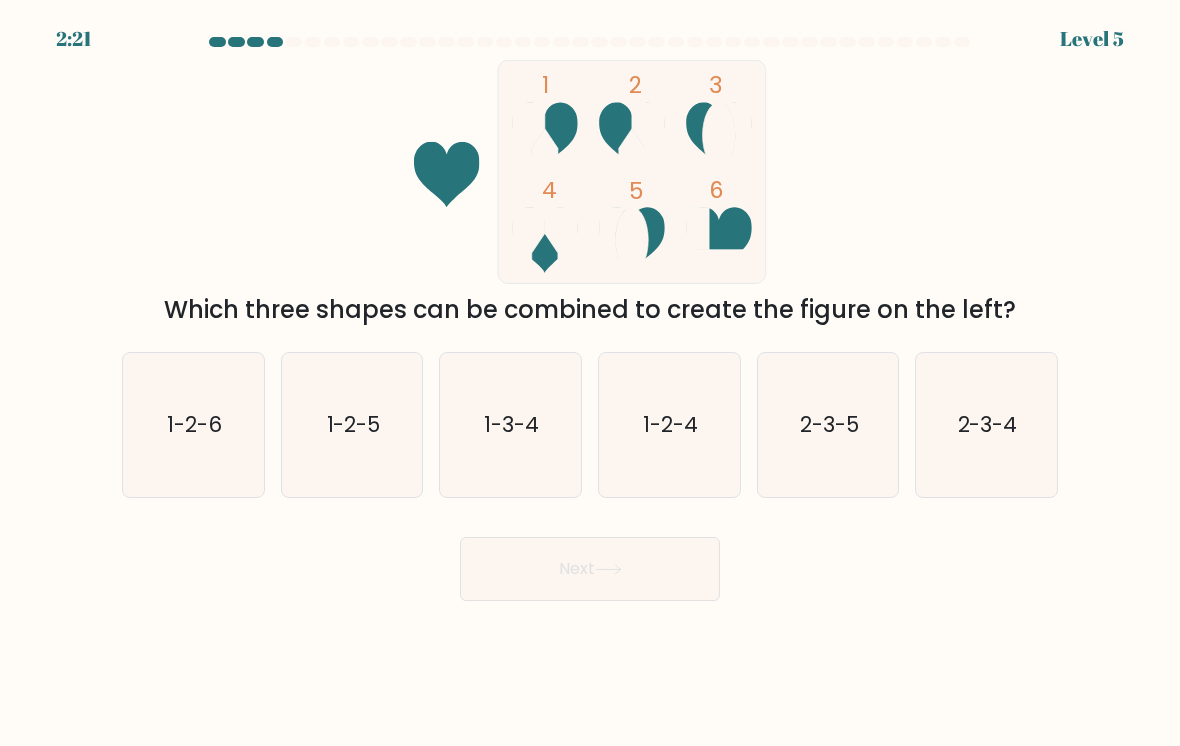 click on "1-2-4" 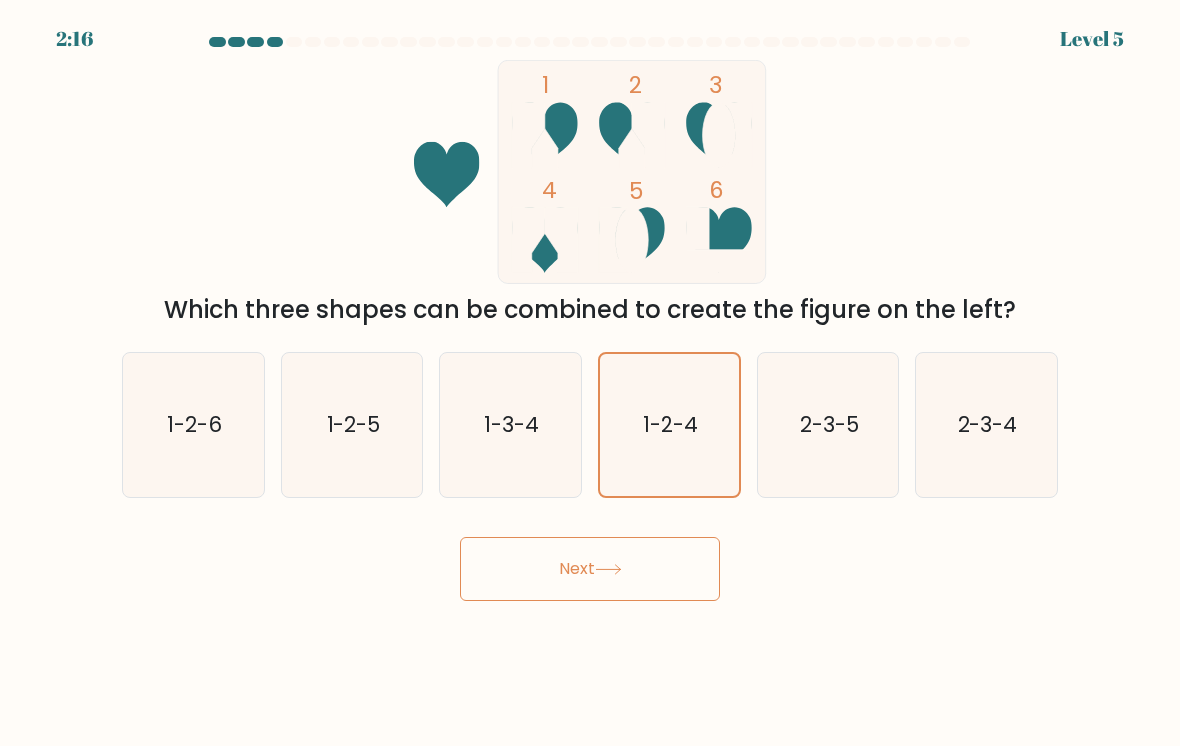 click on "Next" at bounding box center [590, 569] 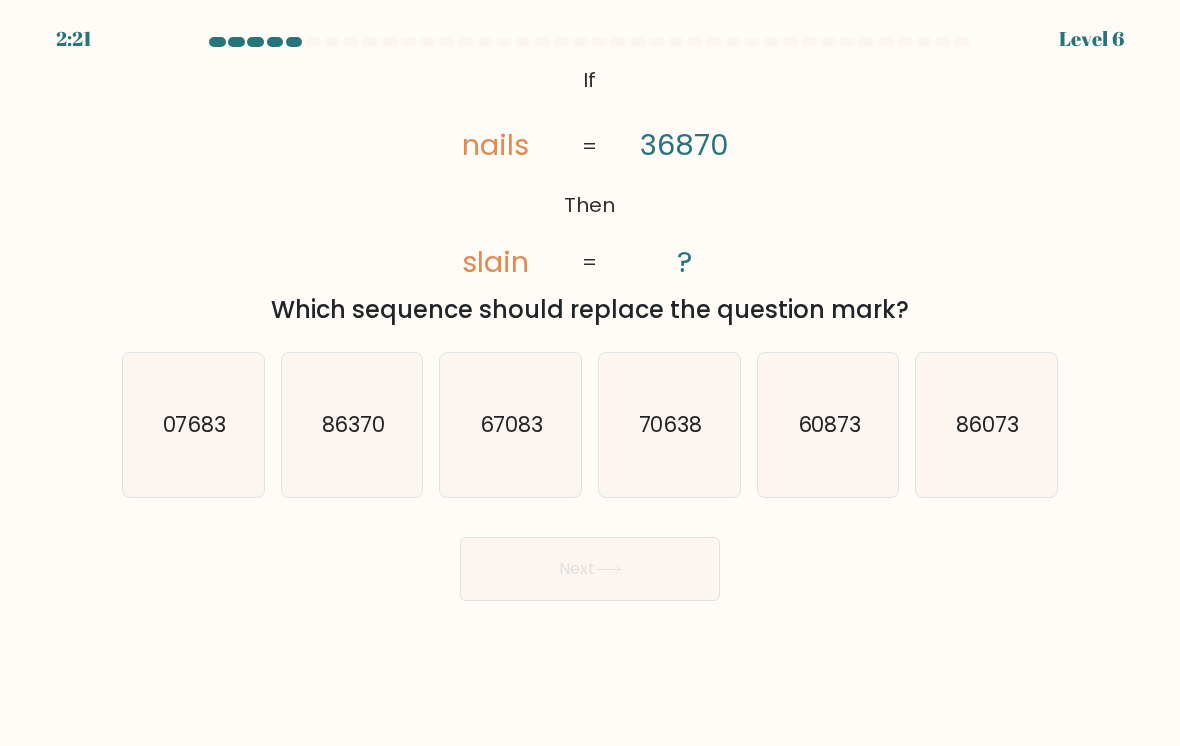 click on "07683" 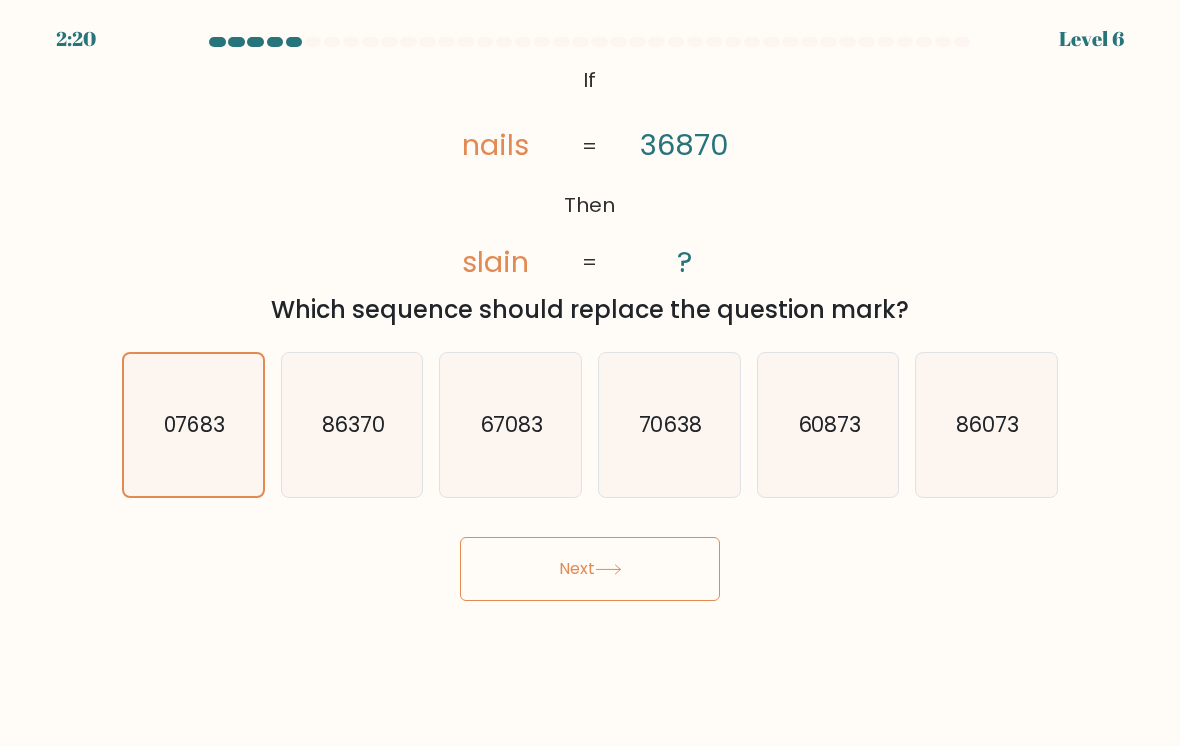 click on "Next" at bounding box center (590, 569) 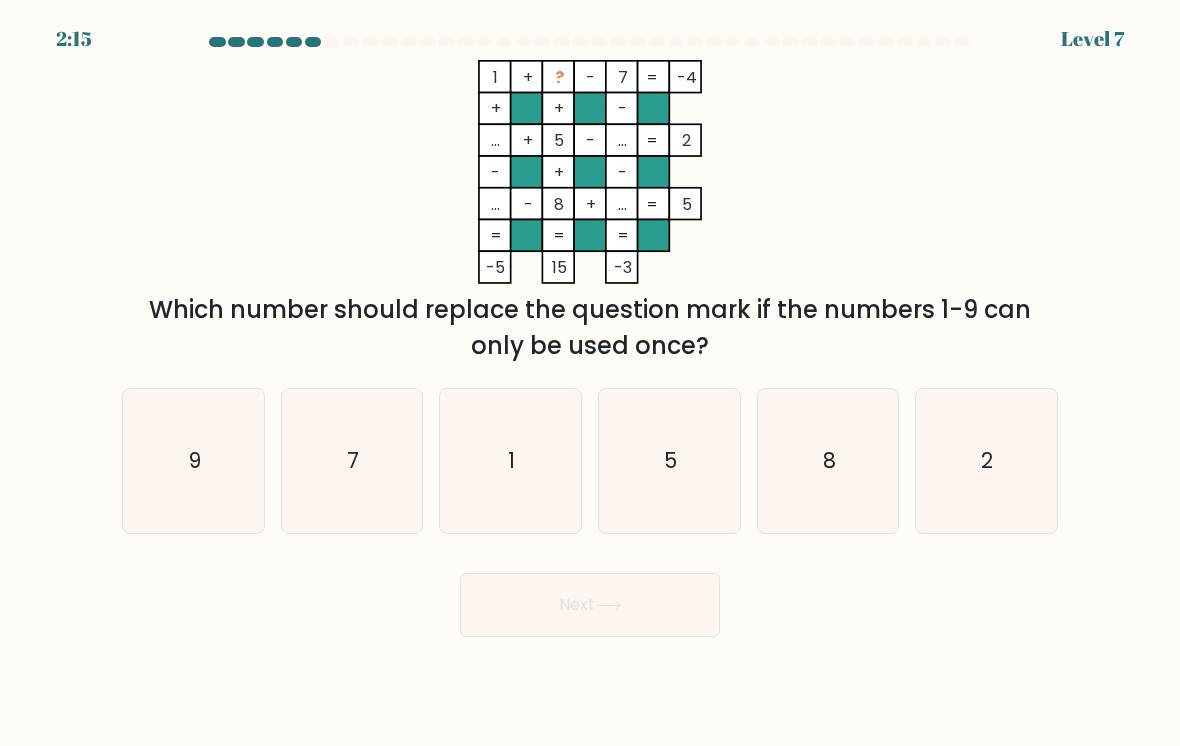 click on "2" 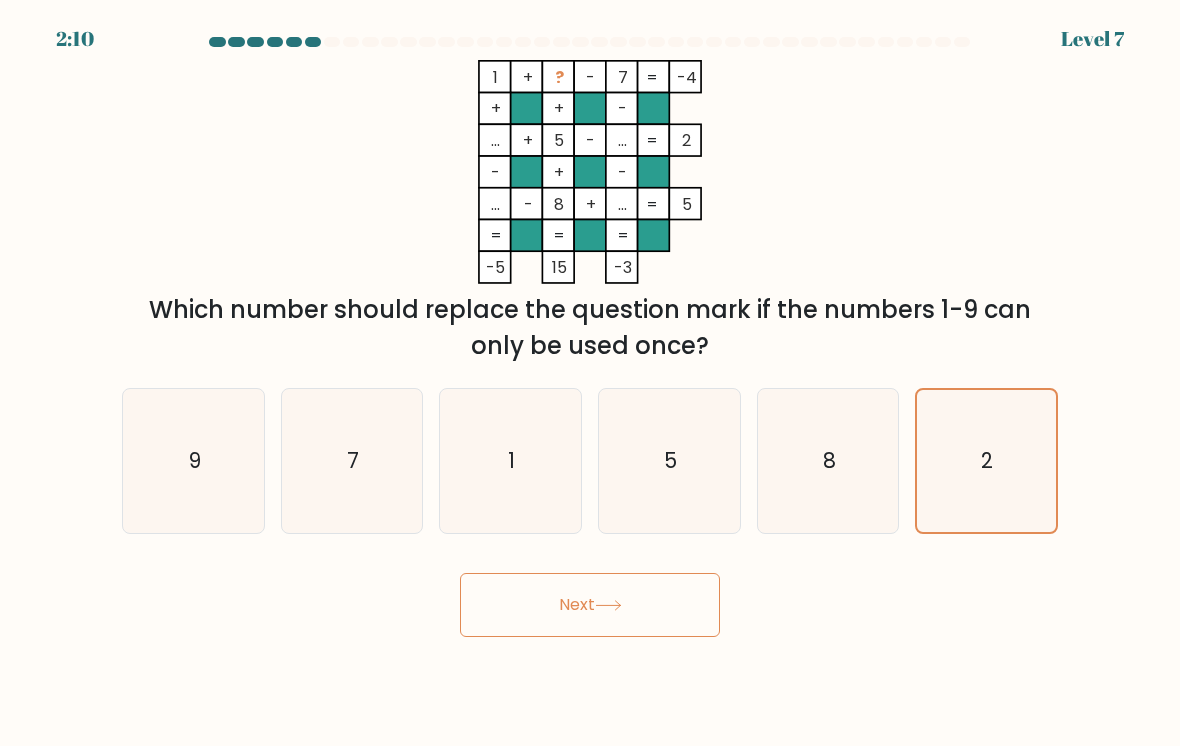 click on "Next" at bounding box center (590, 605) 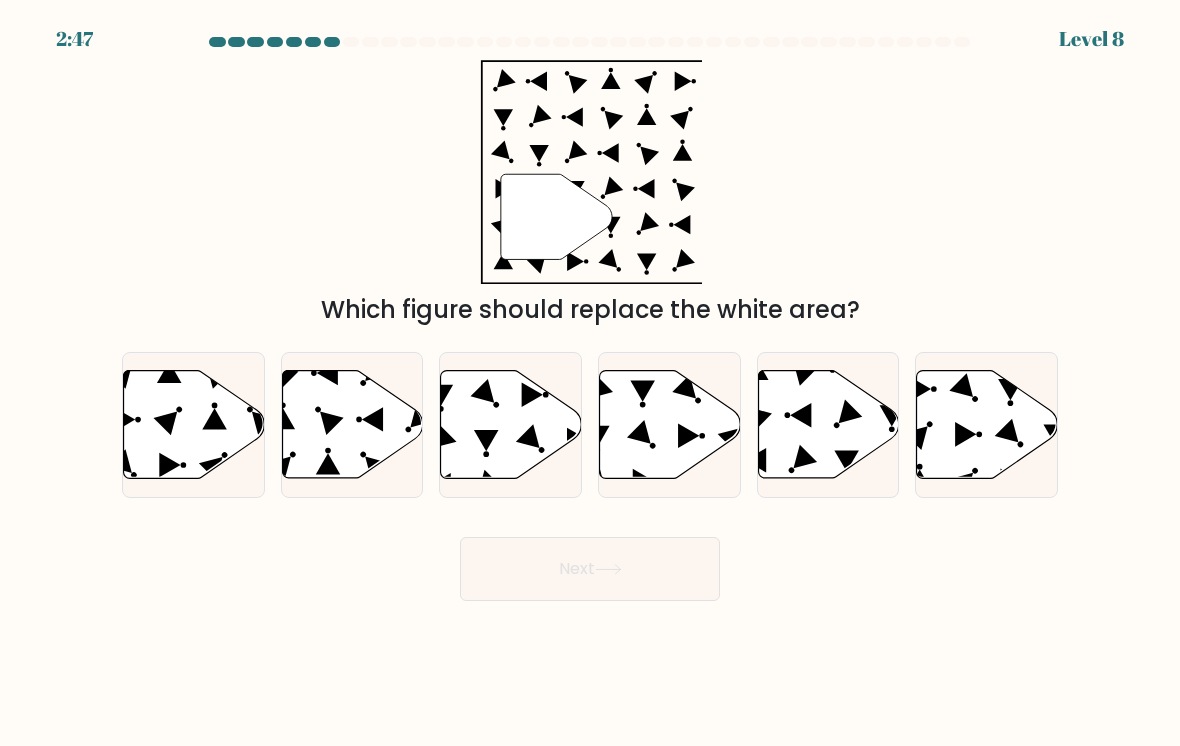 click 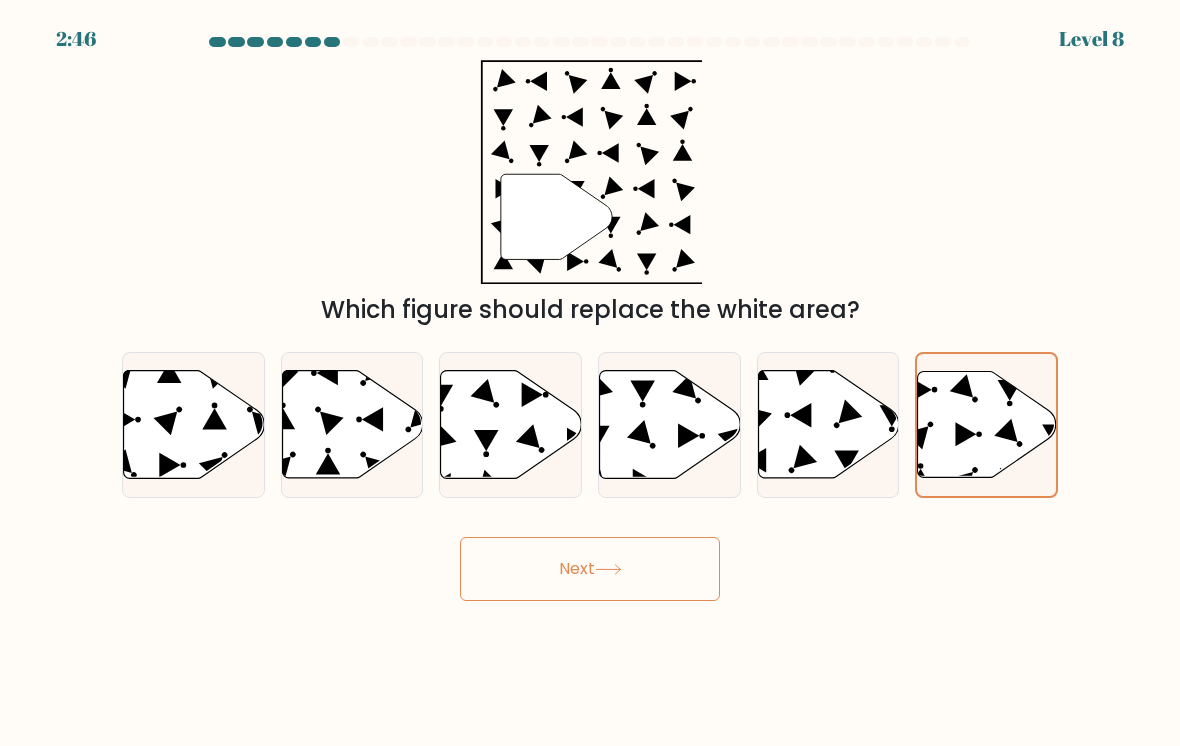 click on "Next" at bounding box center (590, 569) 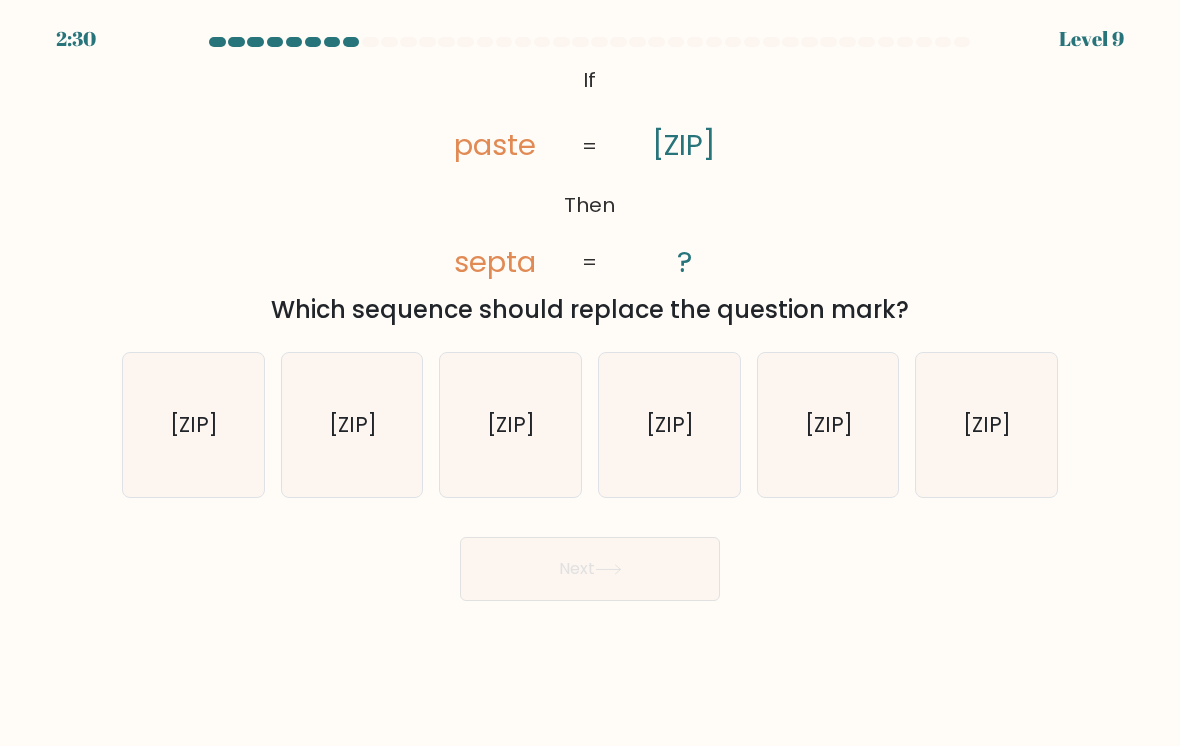 click on "[ZIP]" 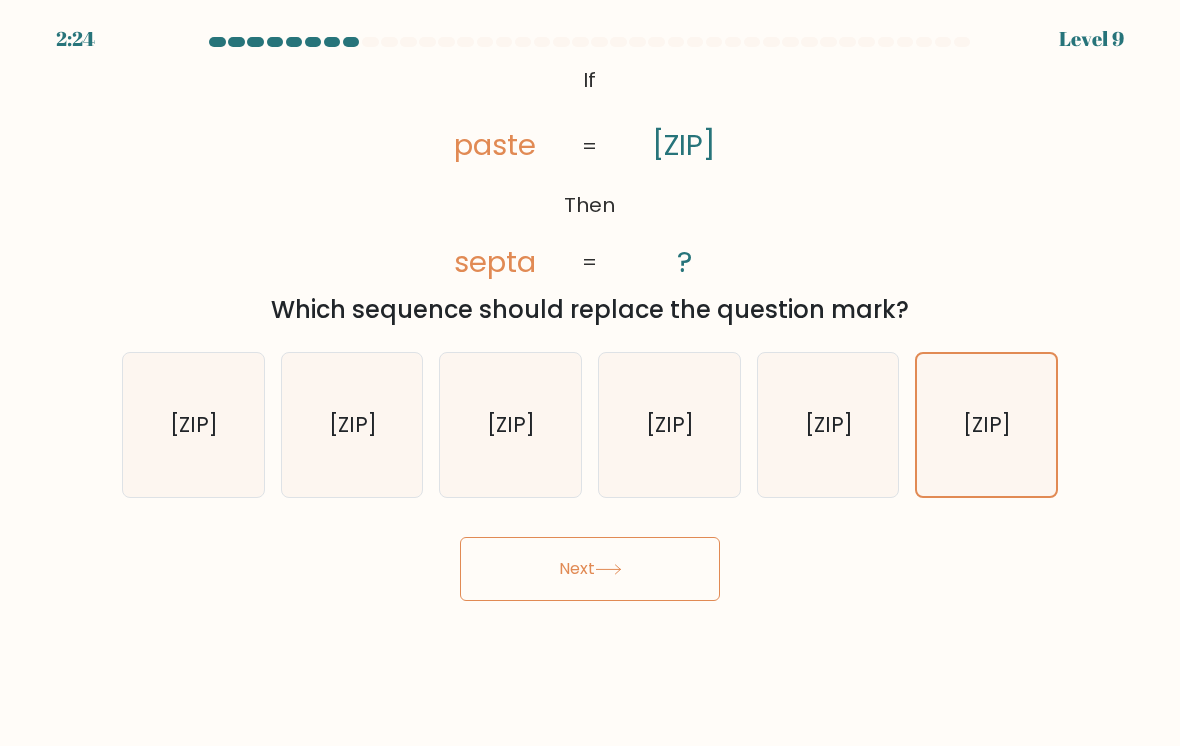 click on "Next" at bounding box center [590, 569] 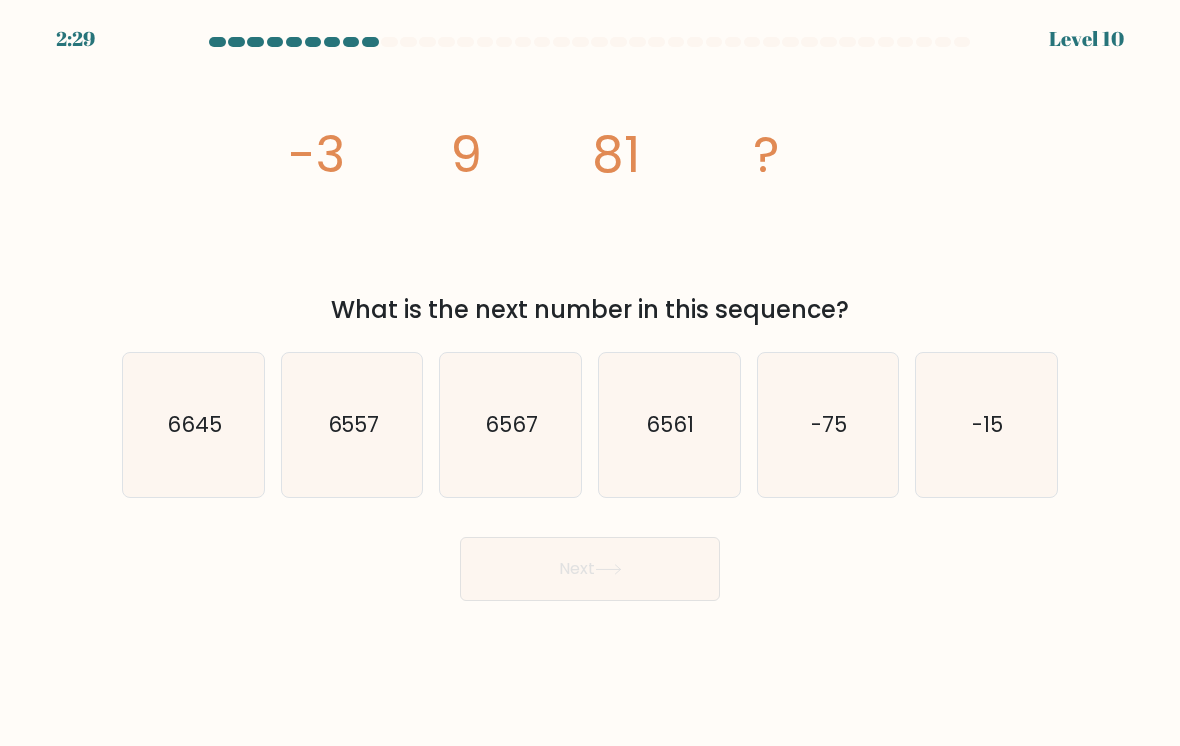 click on "6561" 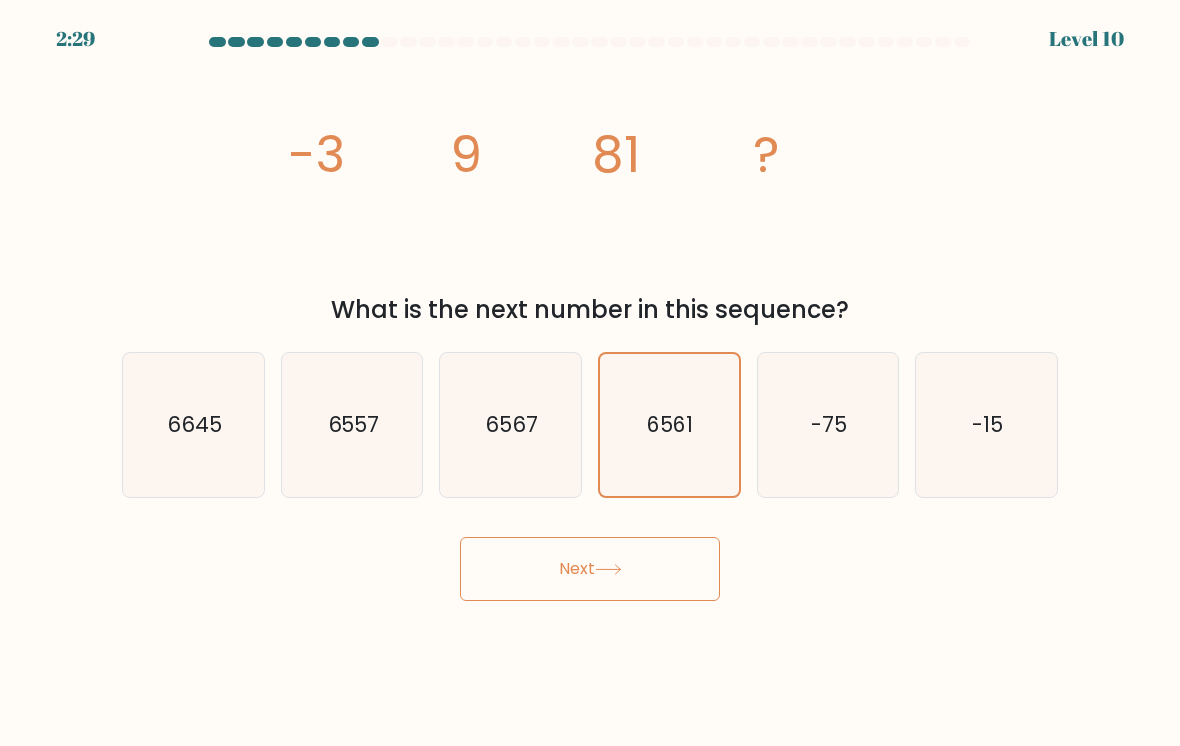 click on "Next" at bounding box center (590, 569) 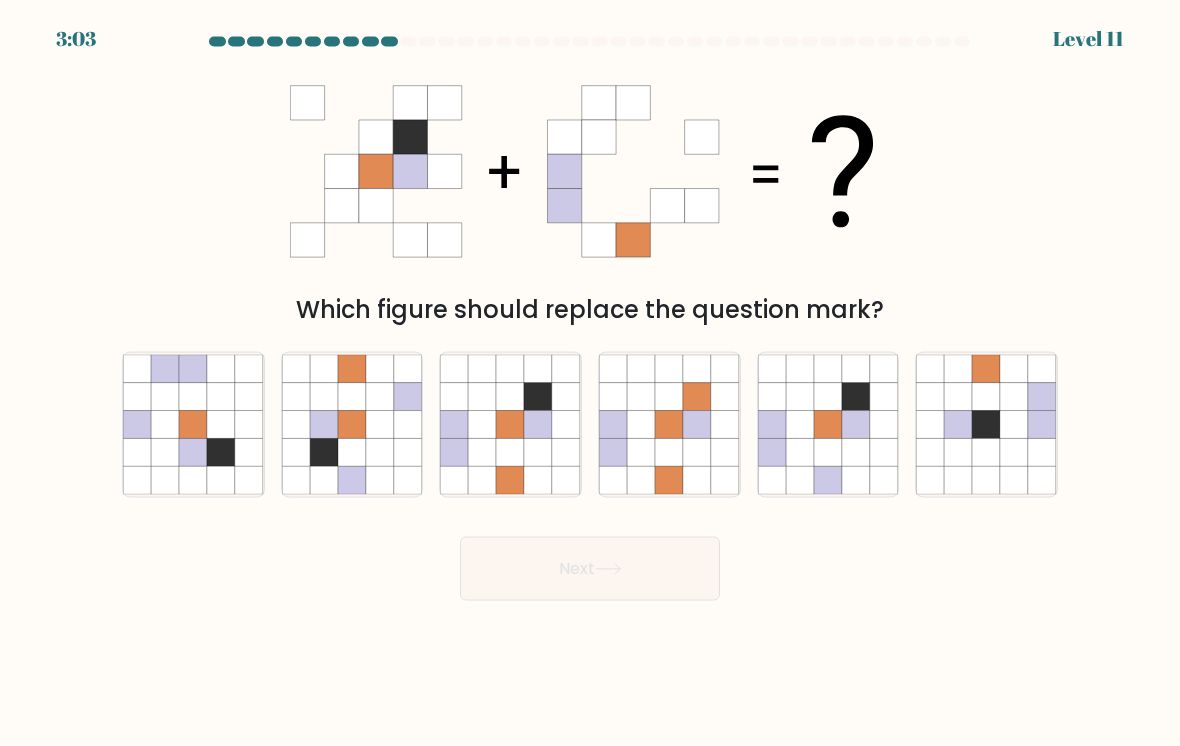 scroll, scrollTop: 0, scrollLeft: 0, axis: both 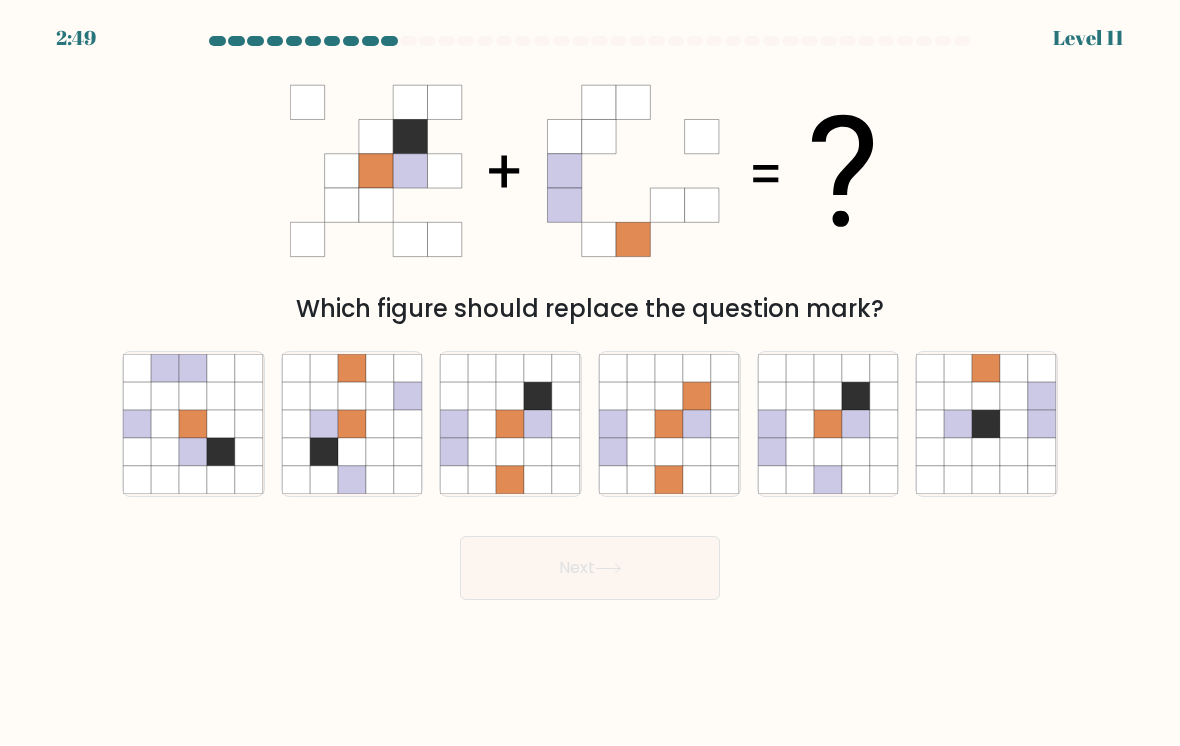 click 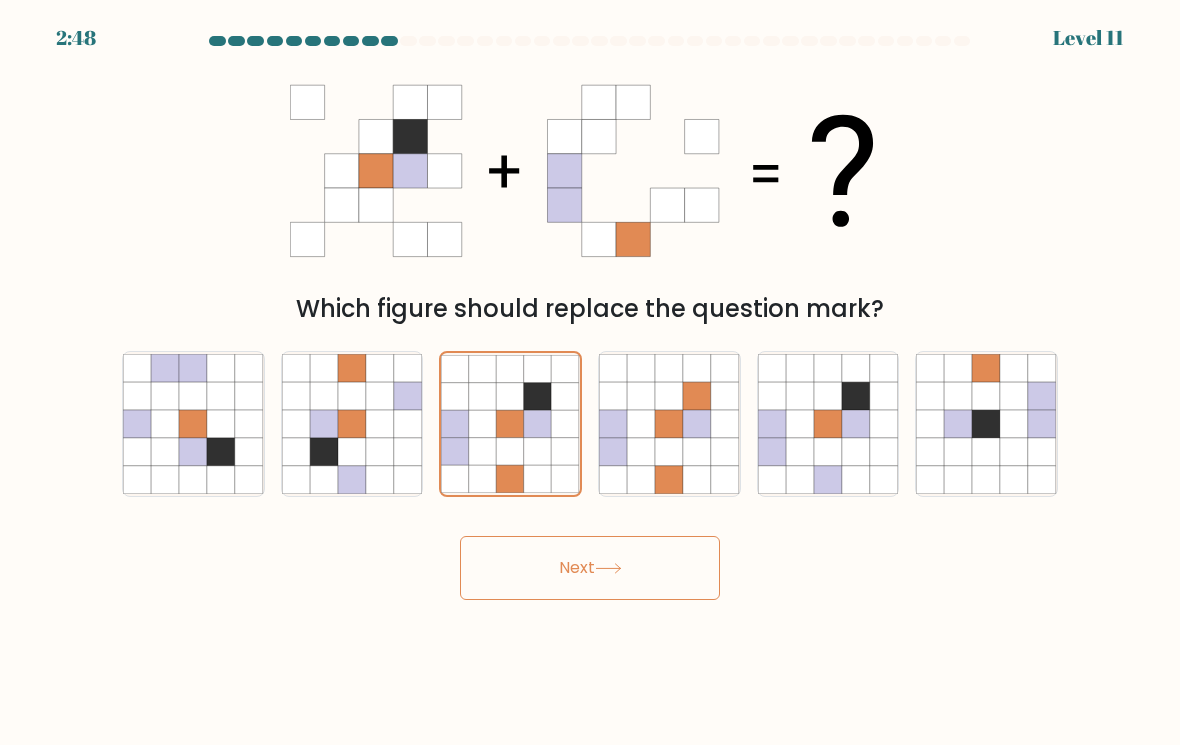 click on "Next" at bounding box center (590, 569) 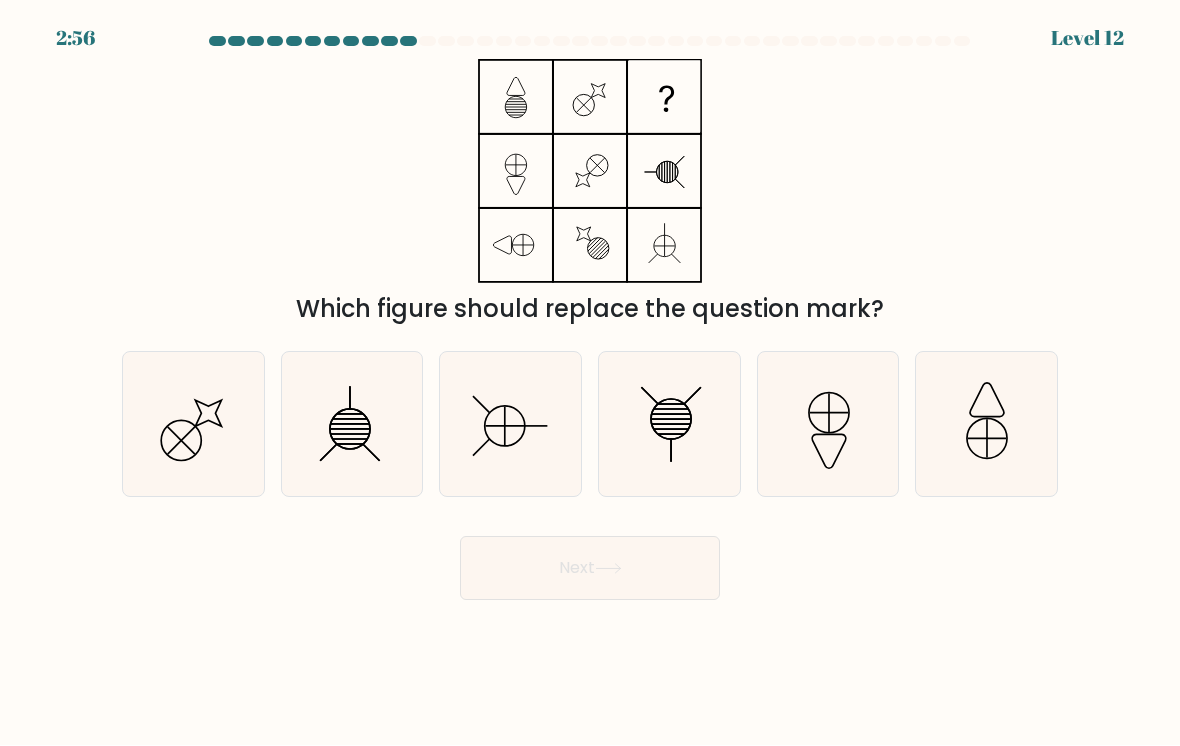 click 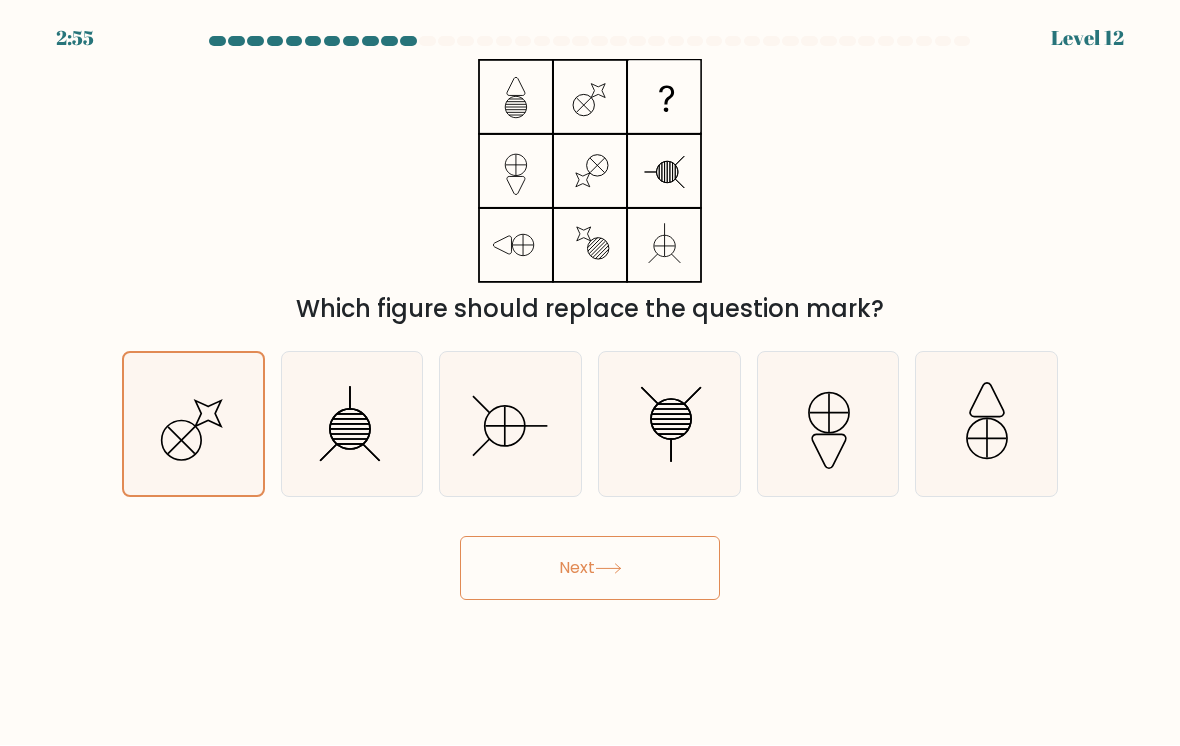 click 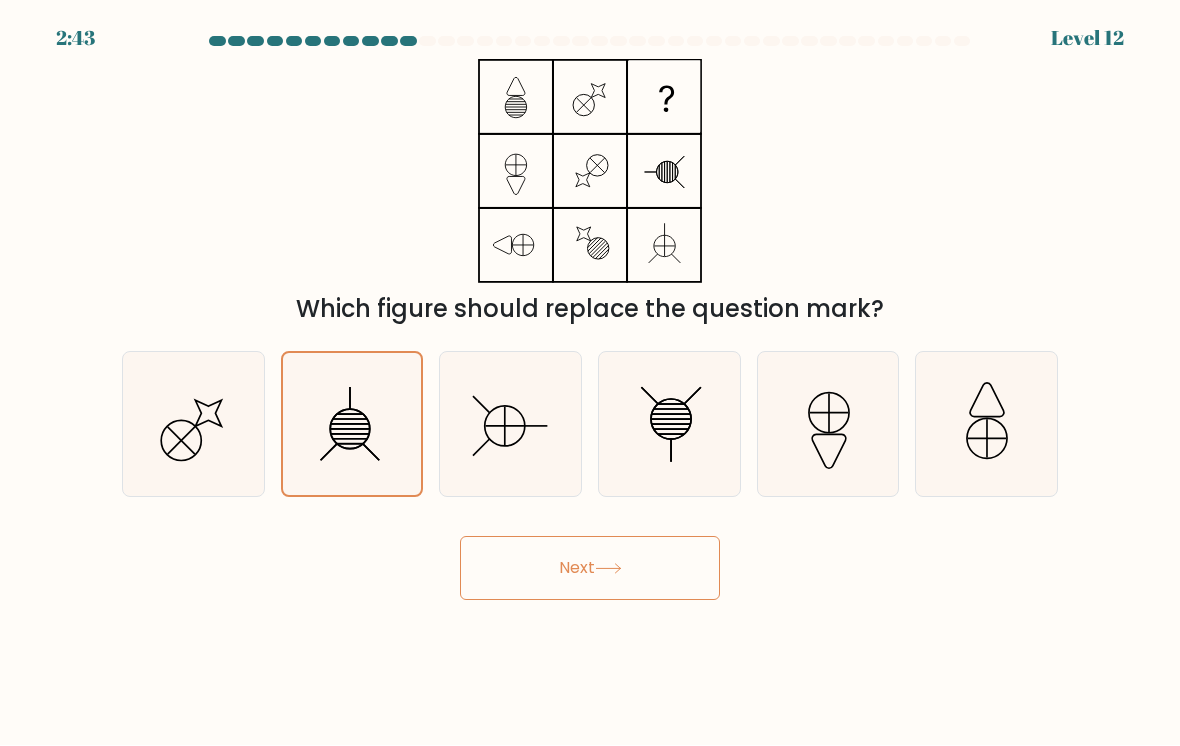 click 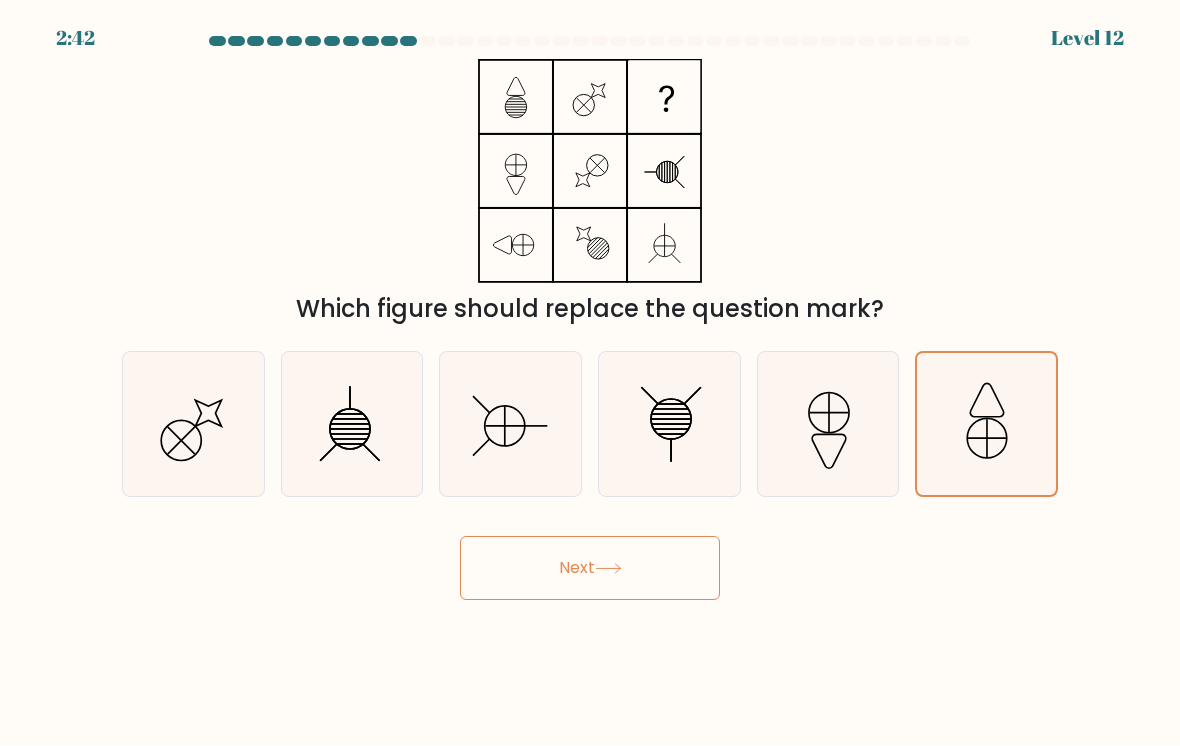 click on "Next" at bounding box center (590, 569) 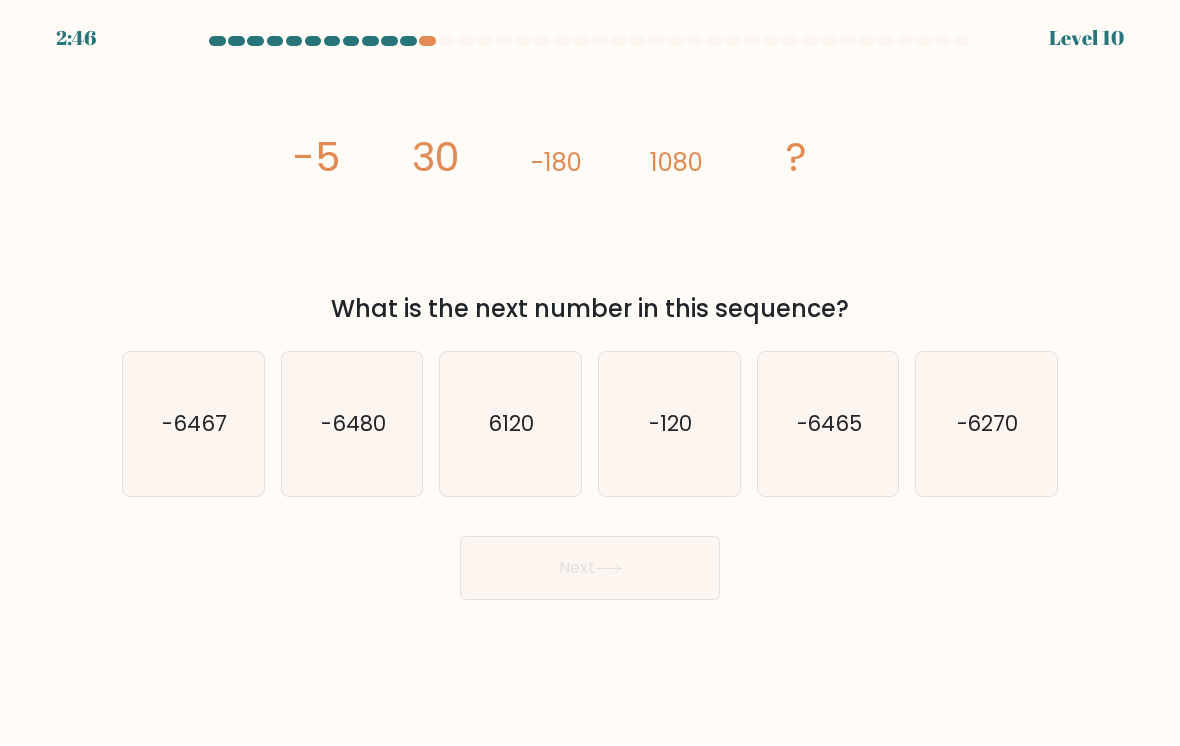 click on "-6480" 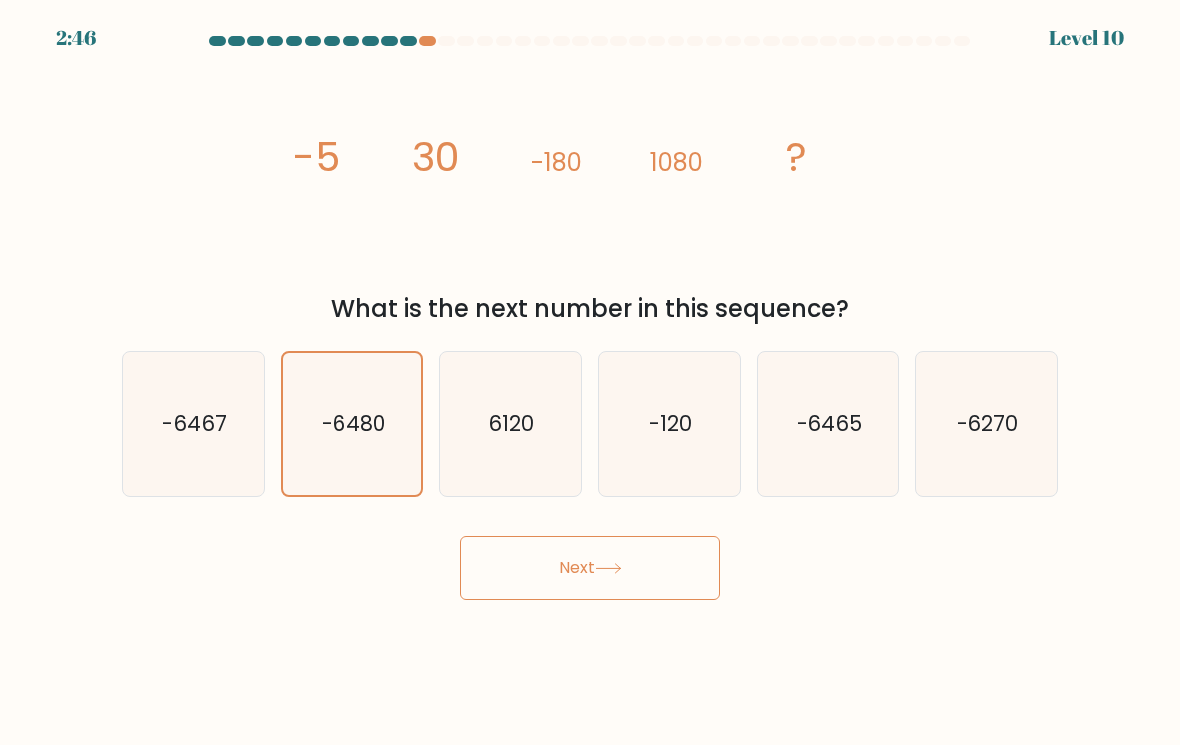 click on "Next" at bounding box center (590, 569) 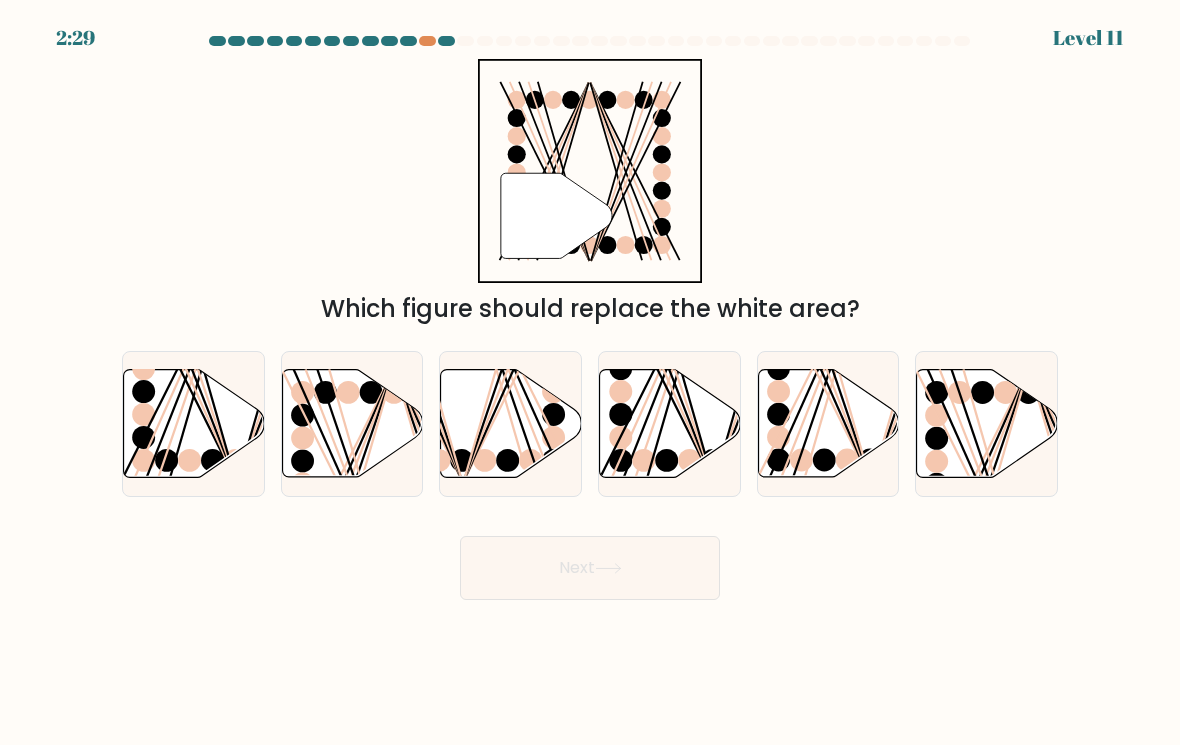 click 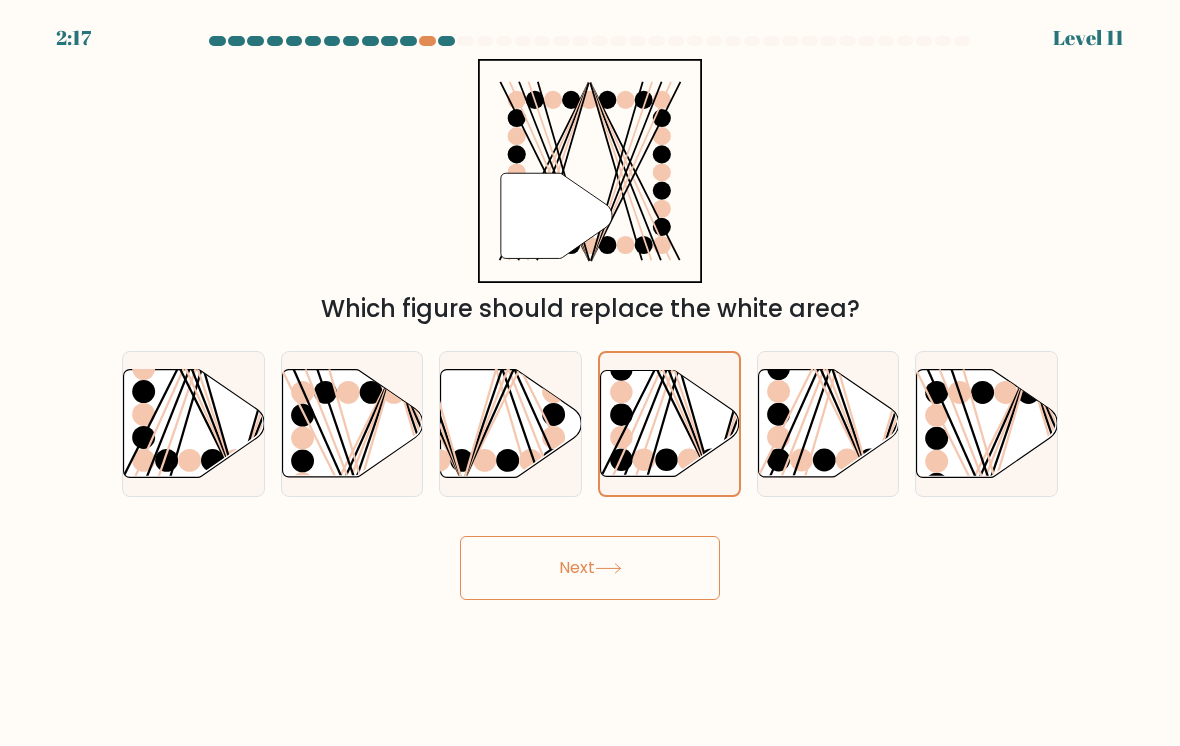 click 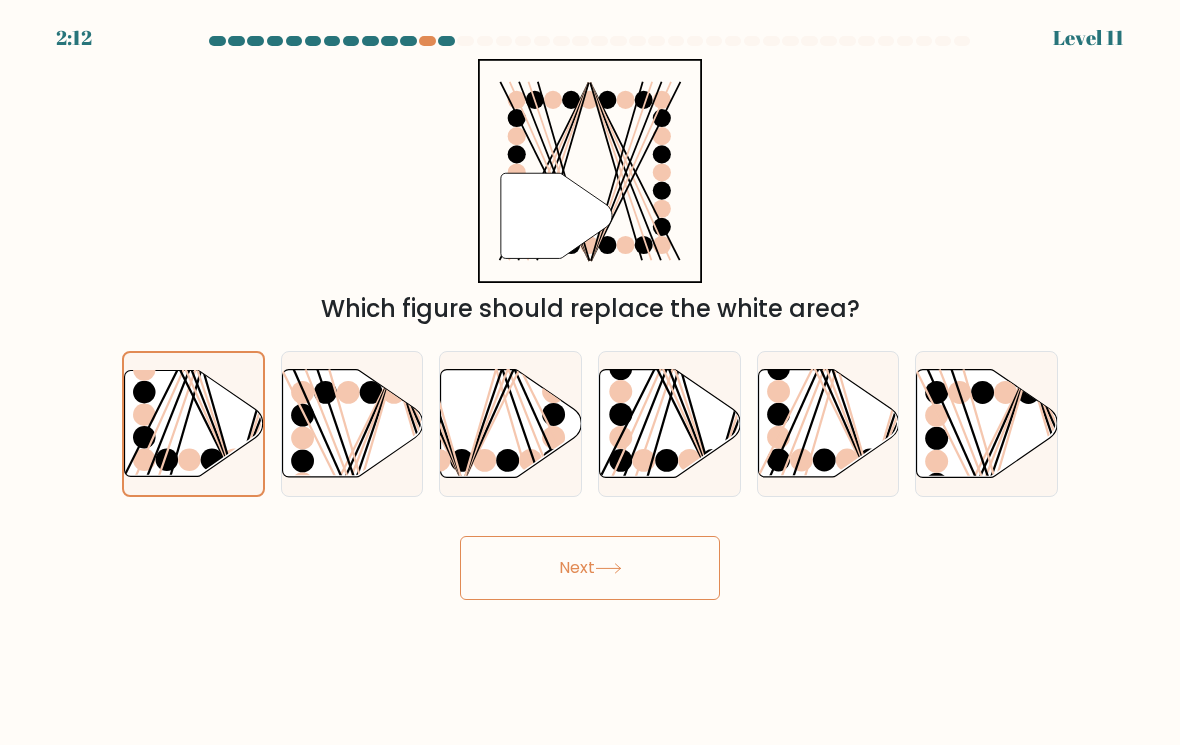 click 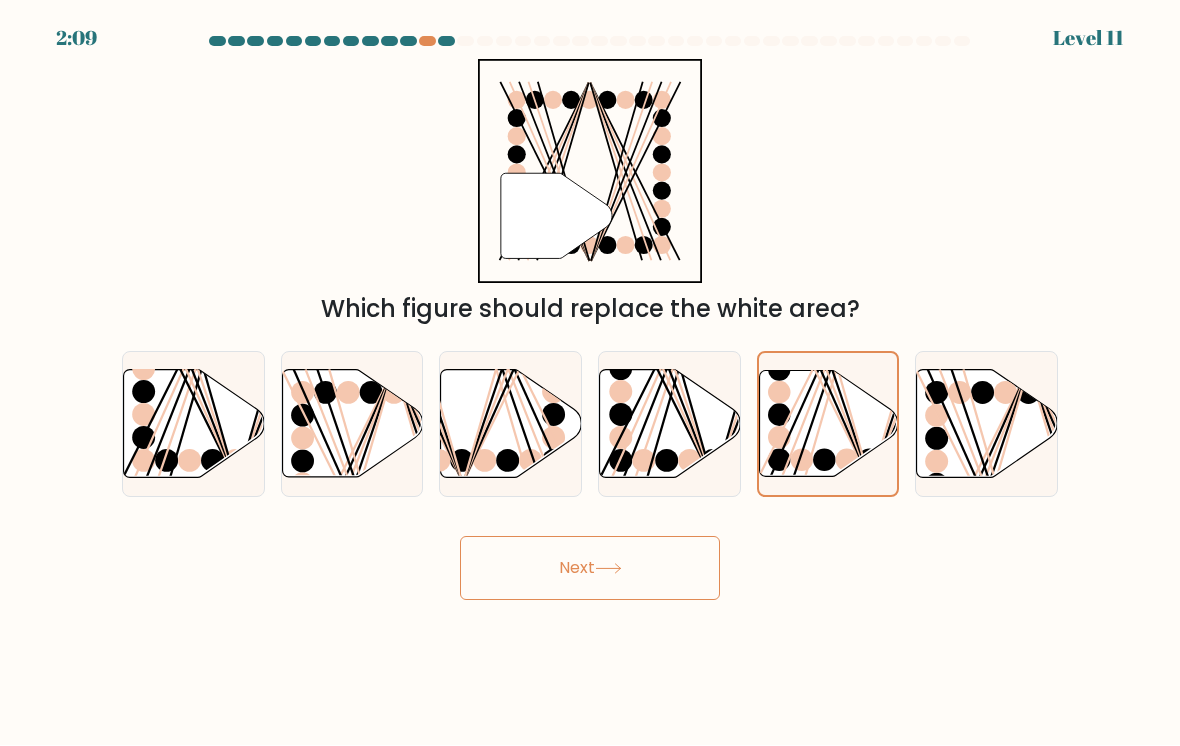 click 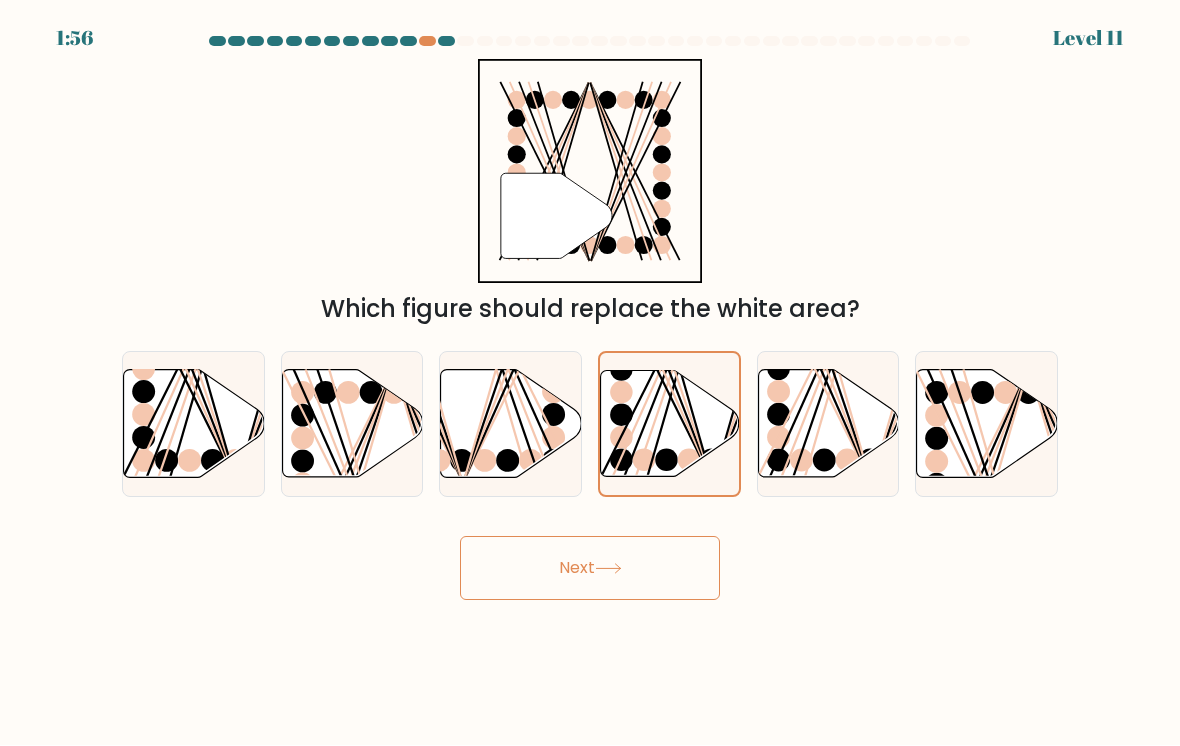 click 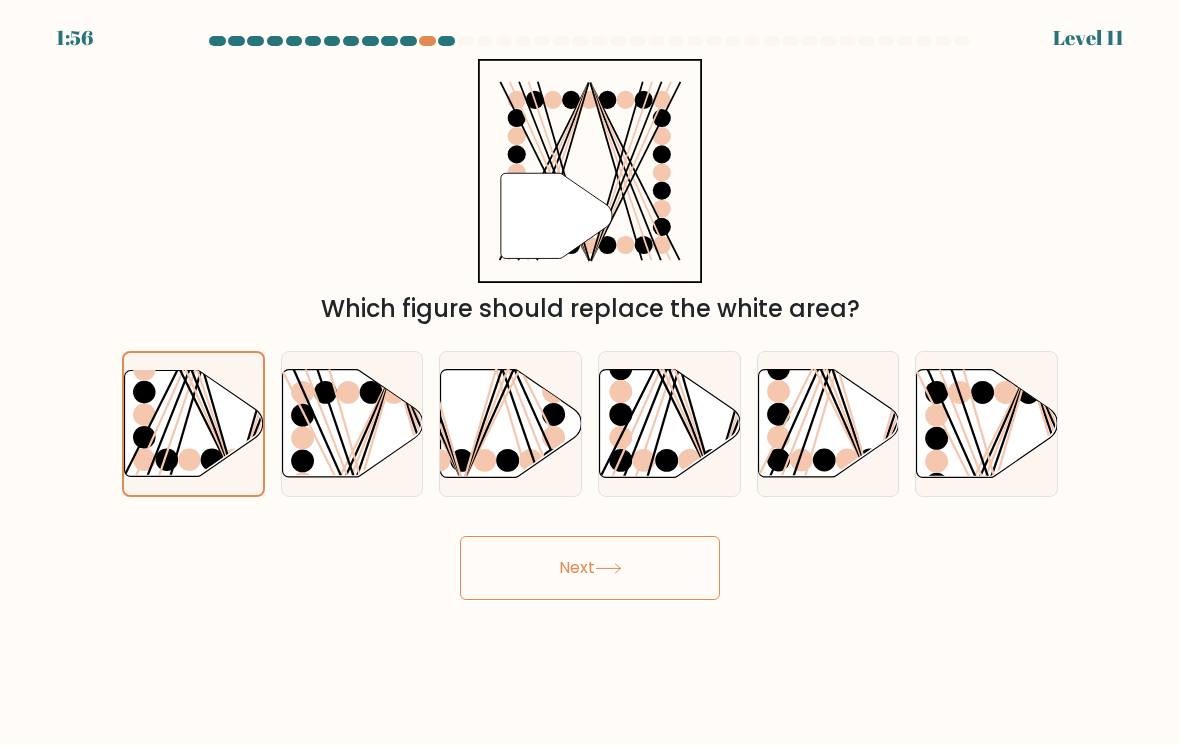 click on "Next" at bounding box center (590, 569) 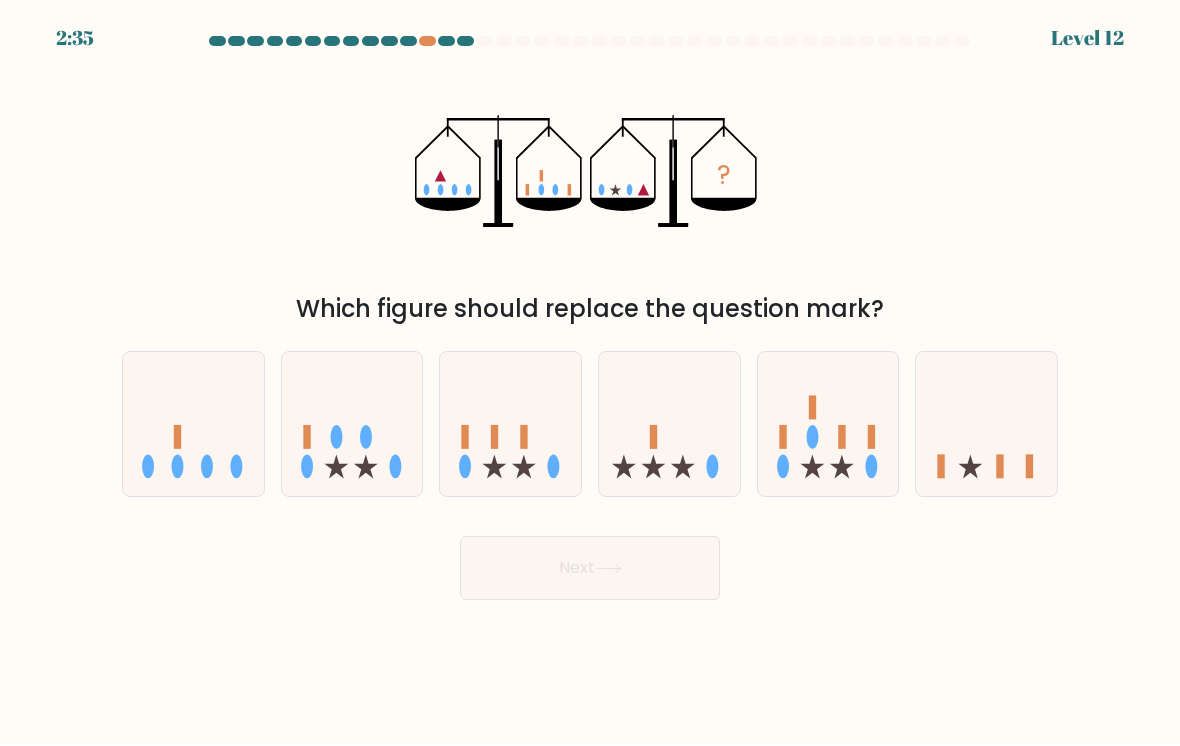 click at bounding box center (590, 46) 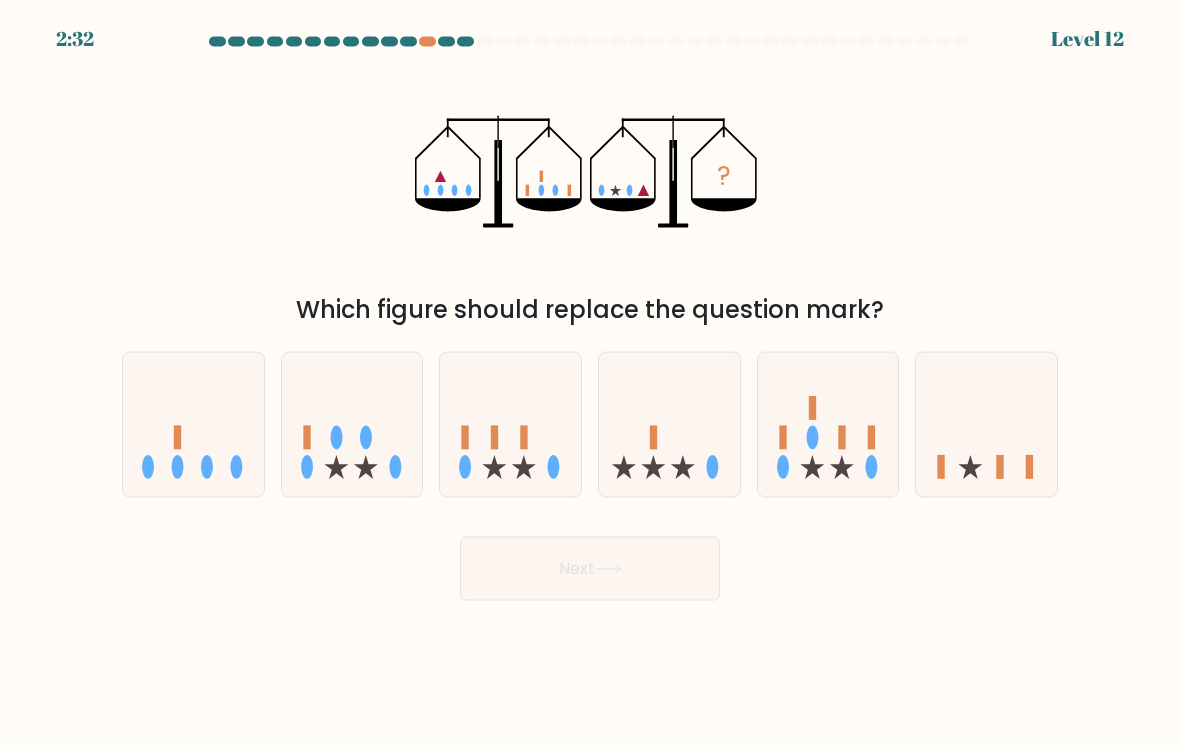 scroll, scrollTop: 0, scrollLeft: 0, axis: both 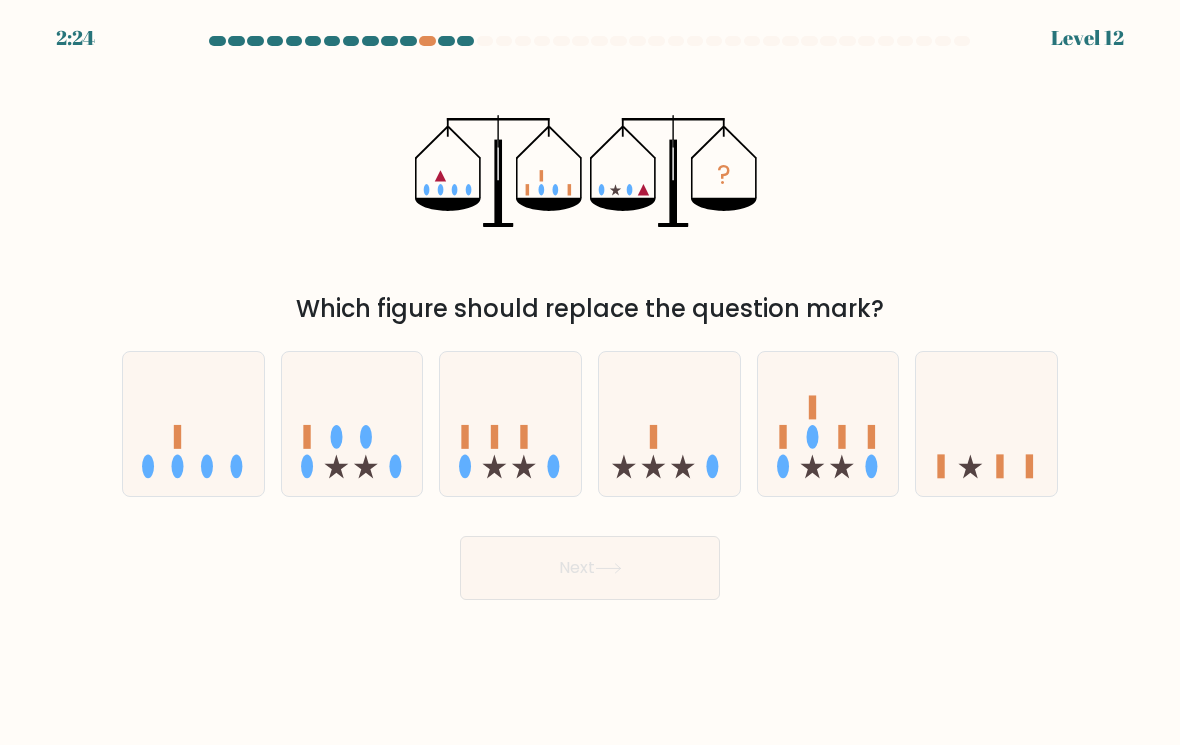 click 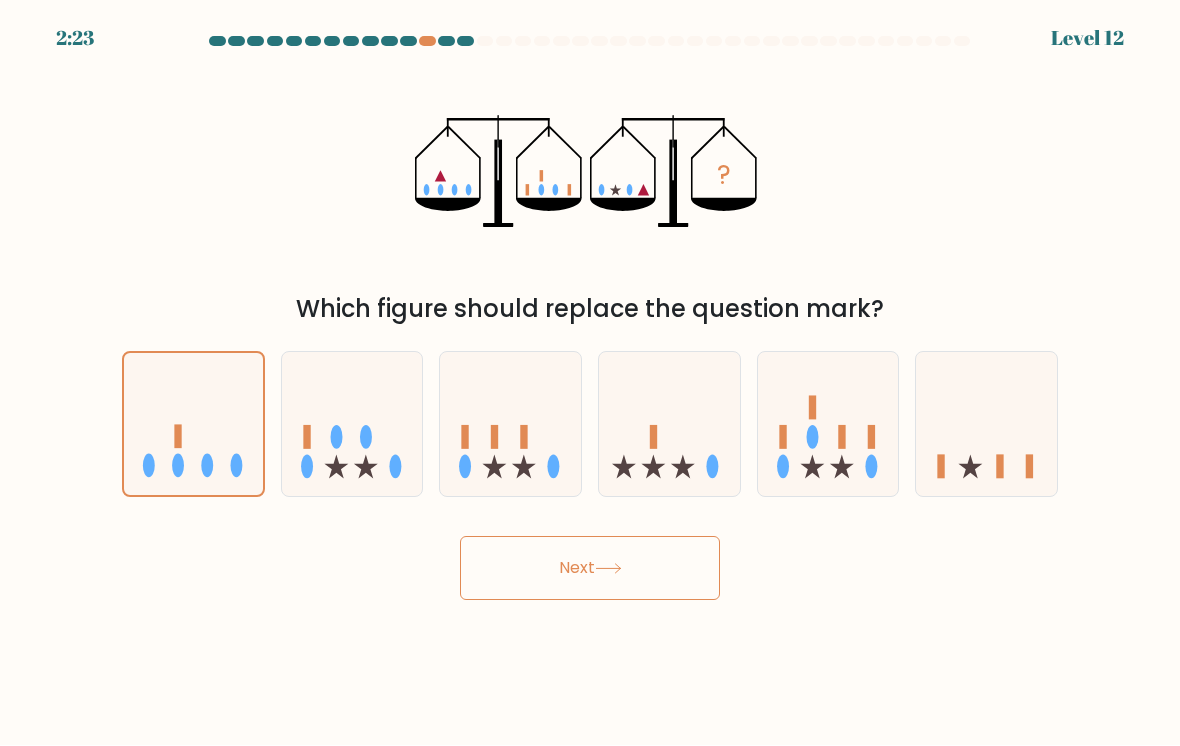click 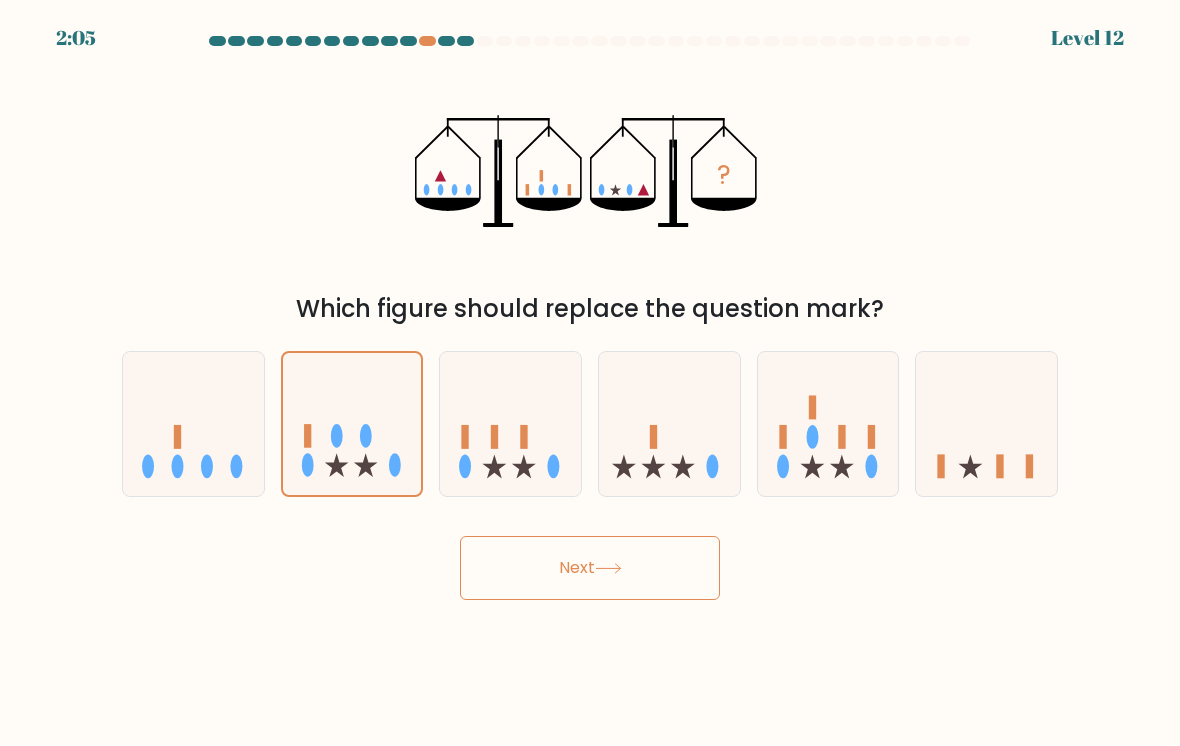click 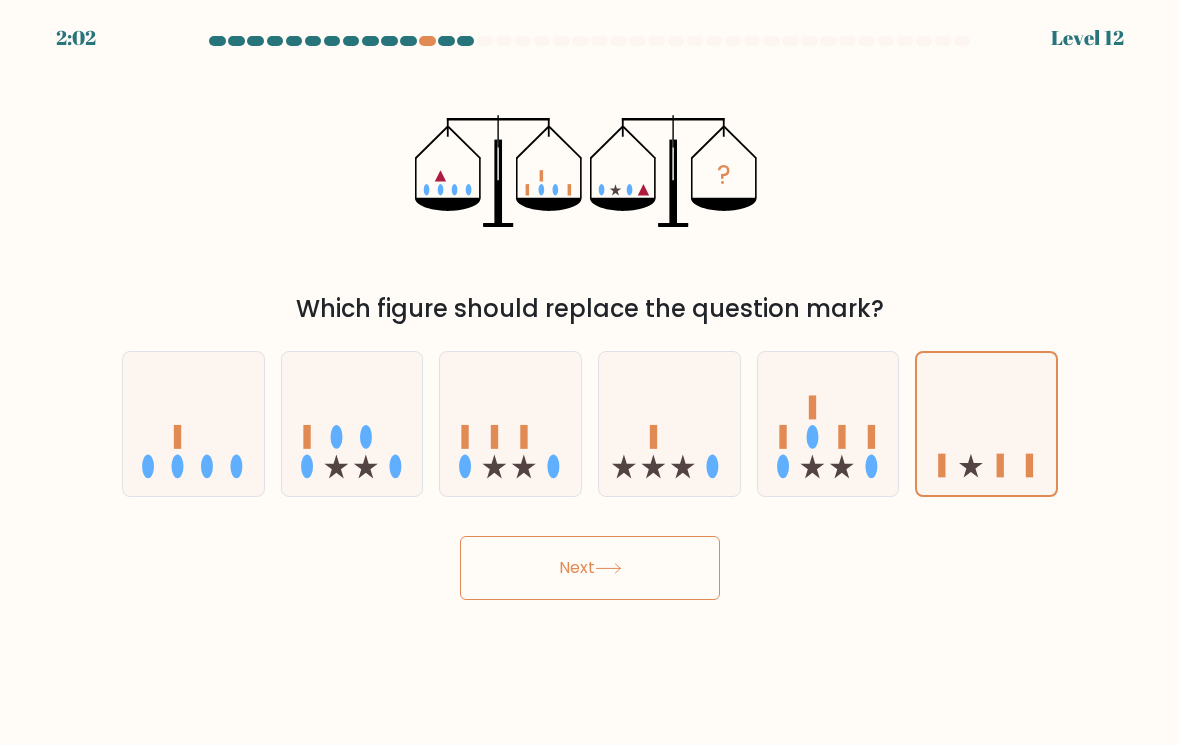 click on "Next" at bounding box center [590, 569] 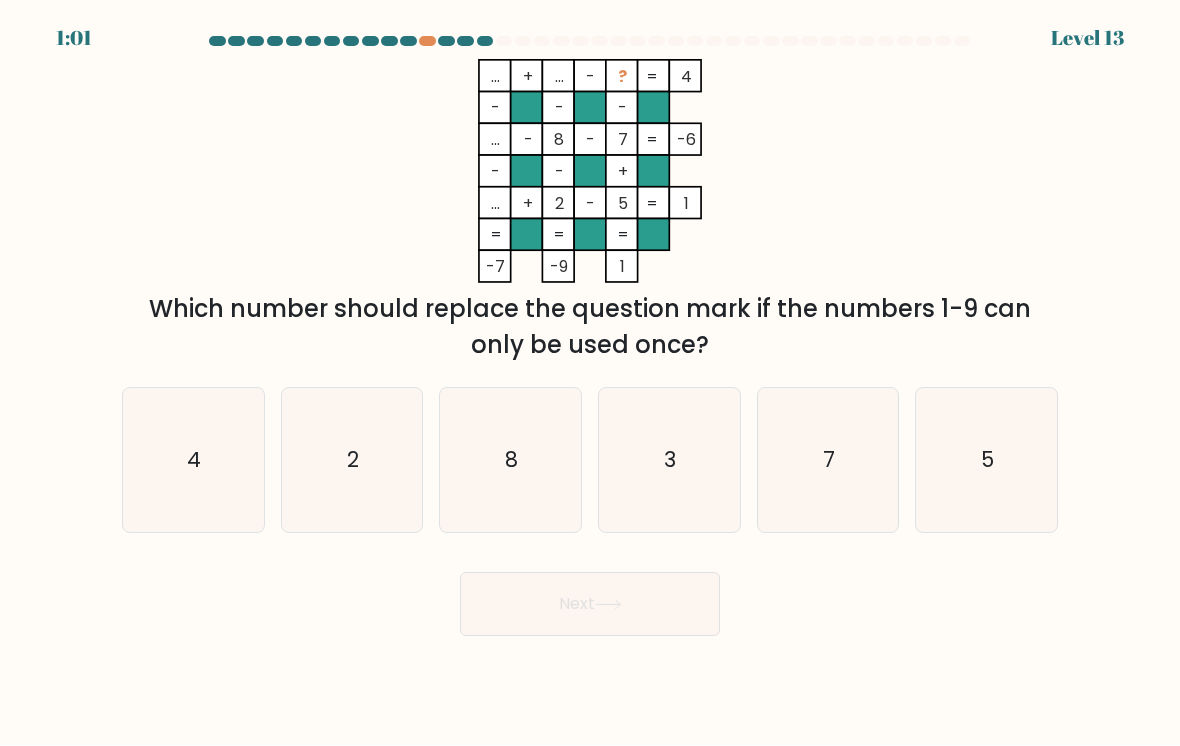 click on "7" 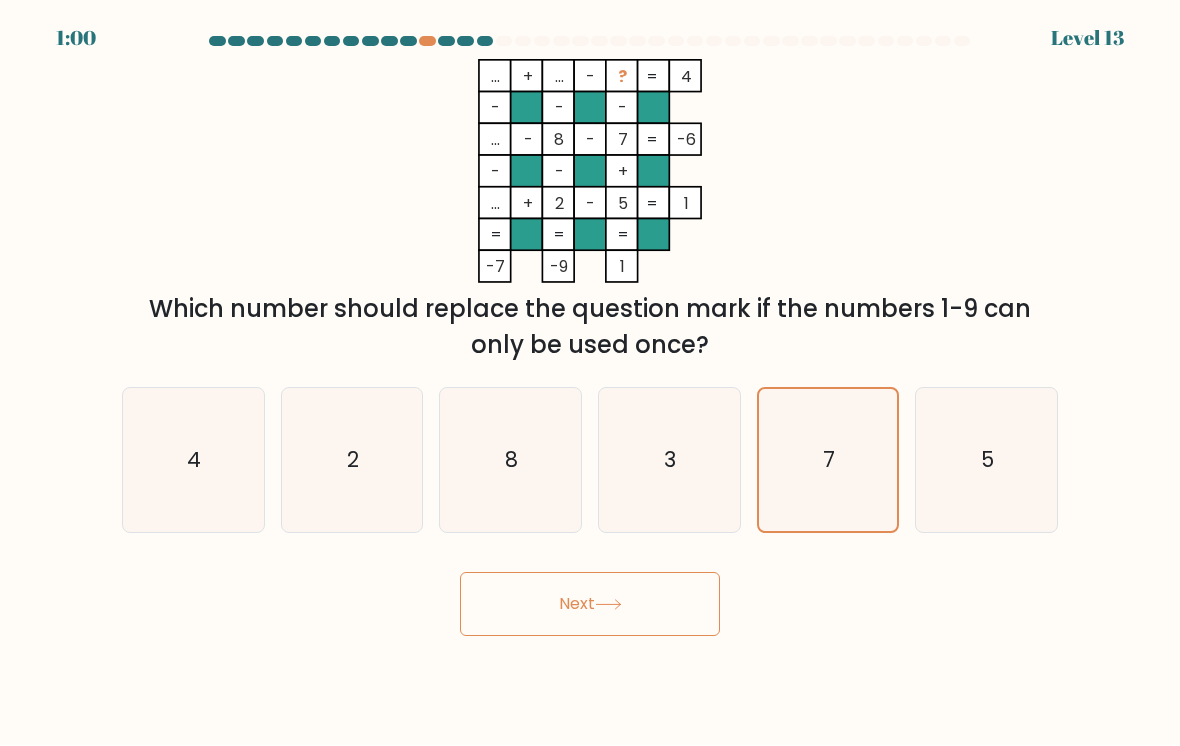 click on "7" 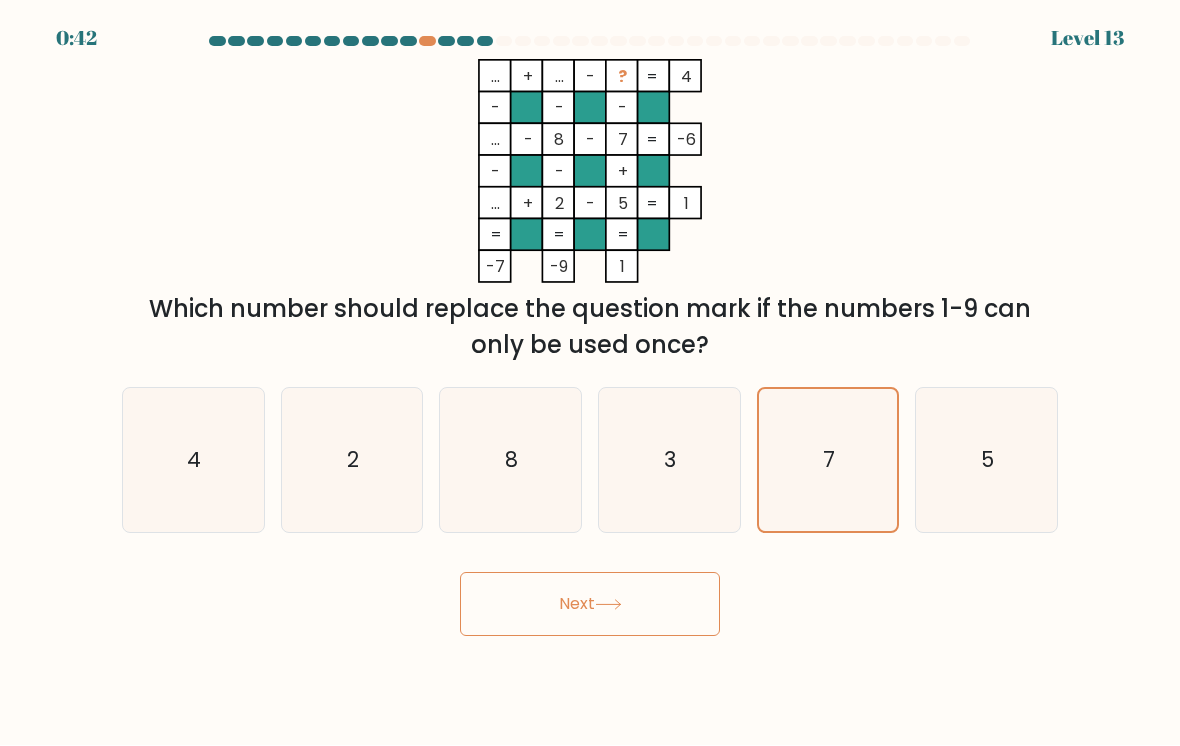 click on "3" 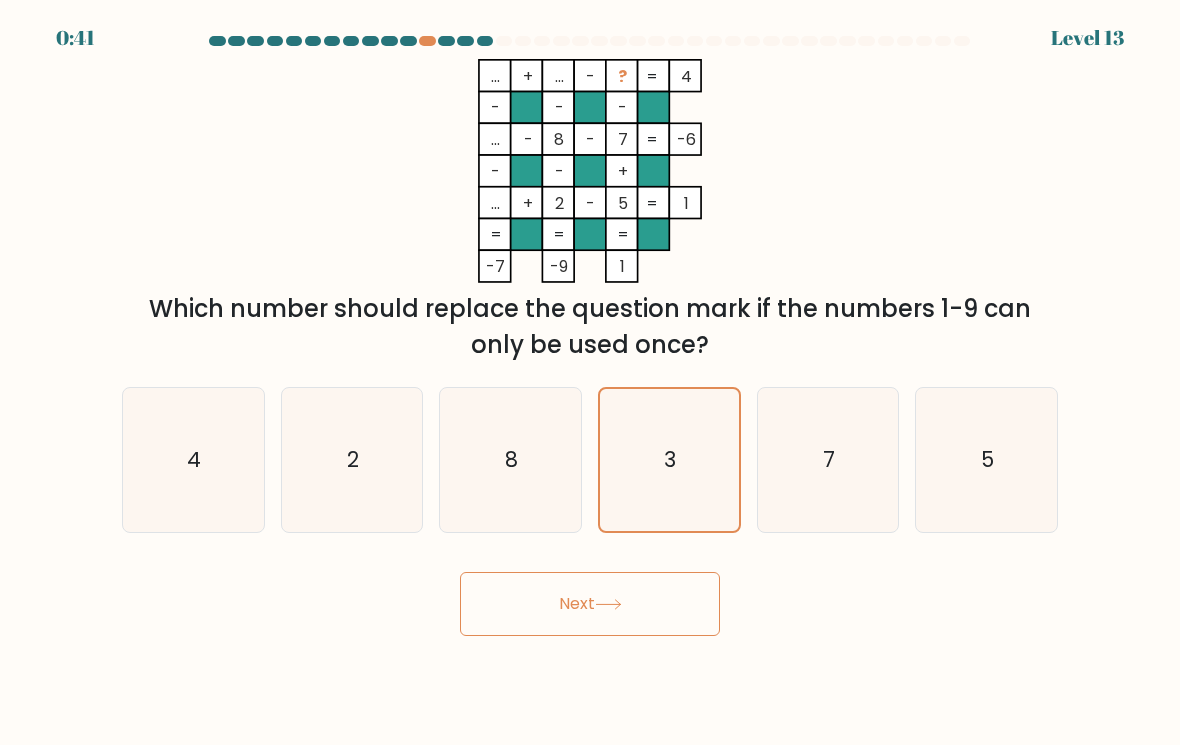 click on "Next" at bounding box center [590, 605] 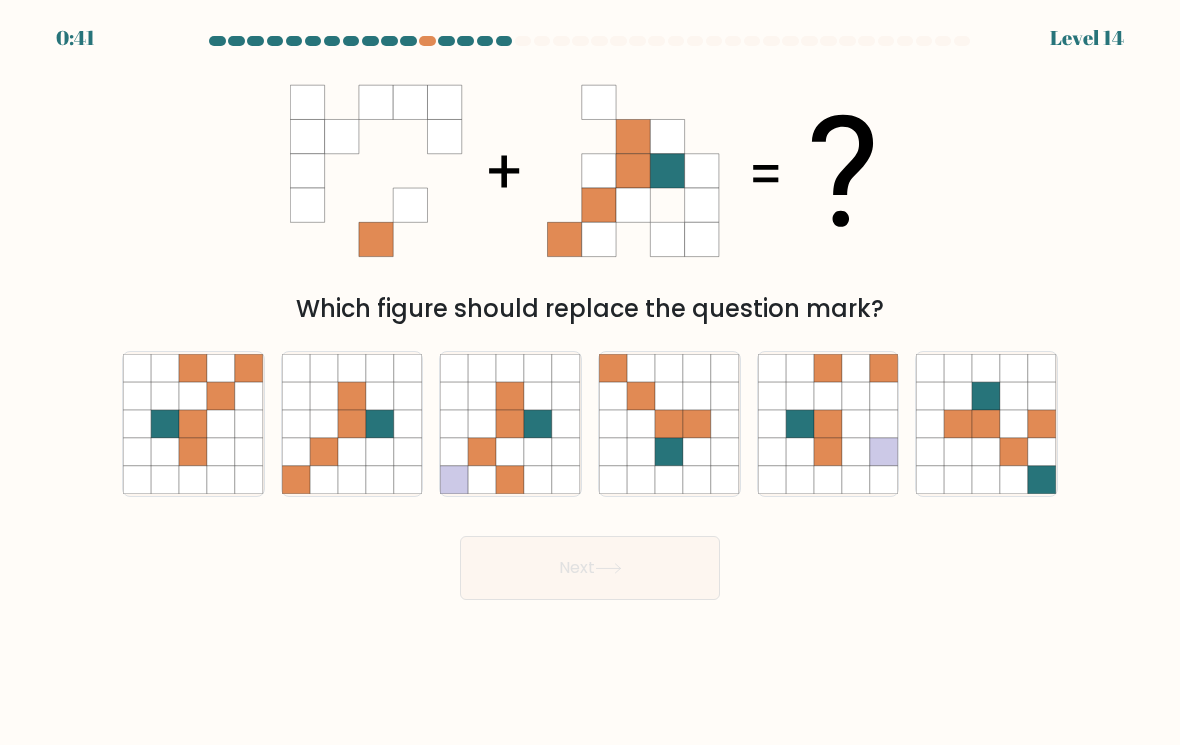 click on "0:41
Level 14" at bounding box center [590, 373] 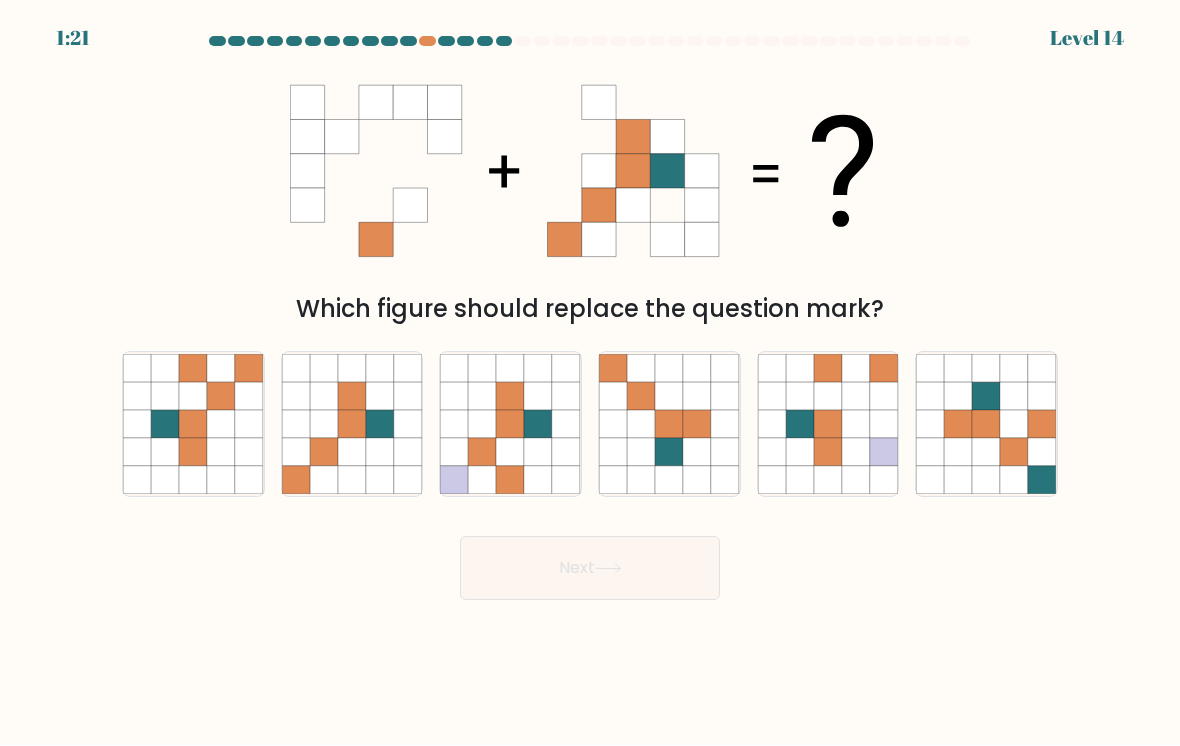 click 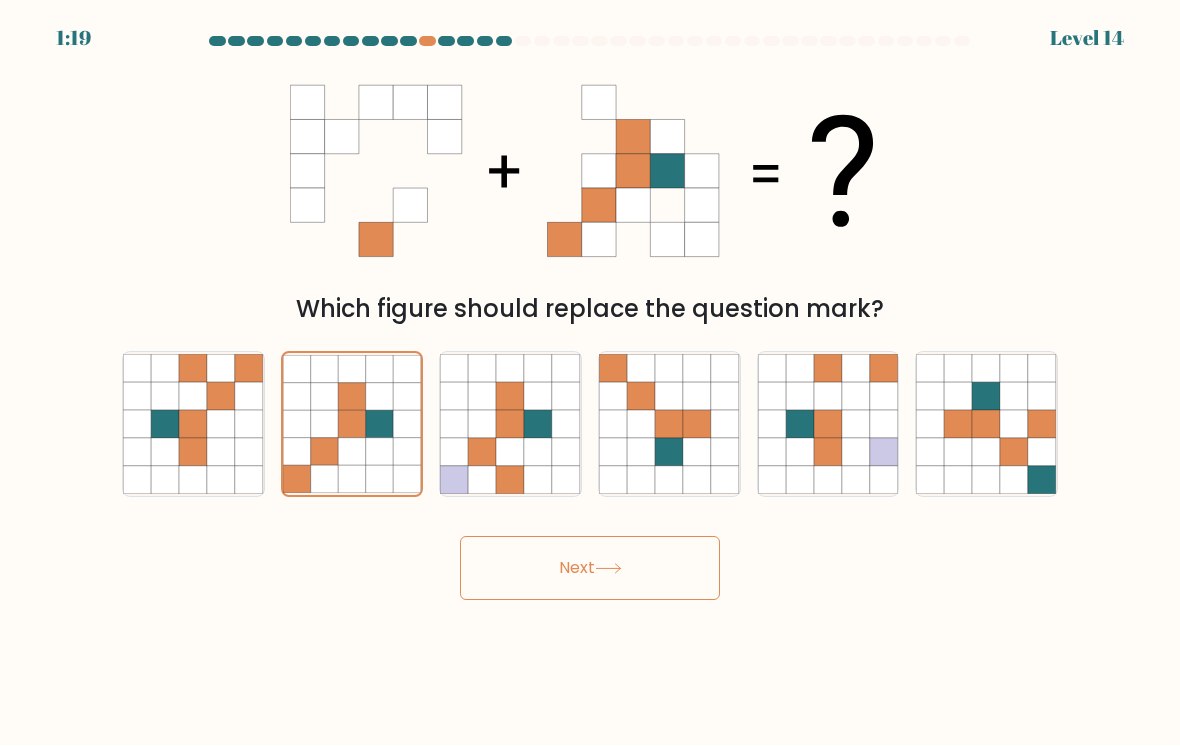 click on "Next" at bounding box center [590, 569] 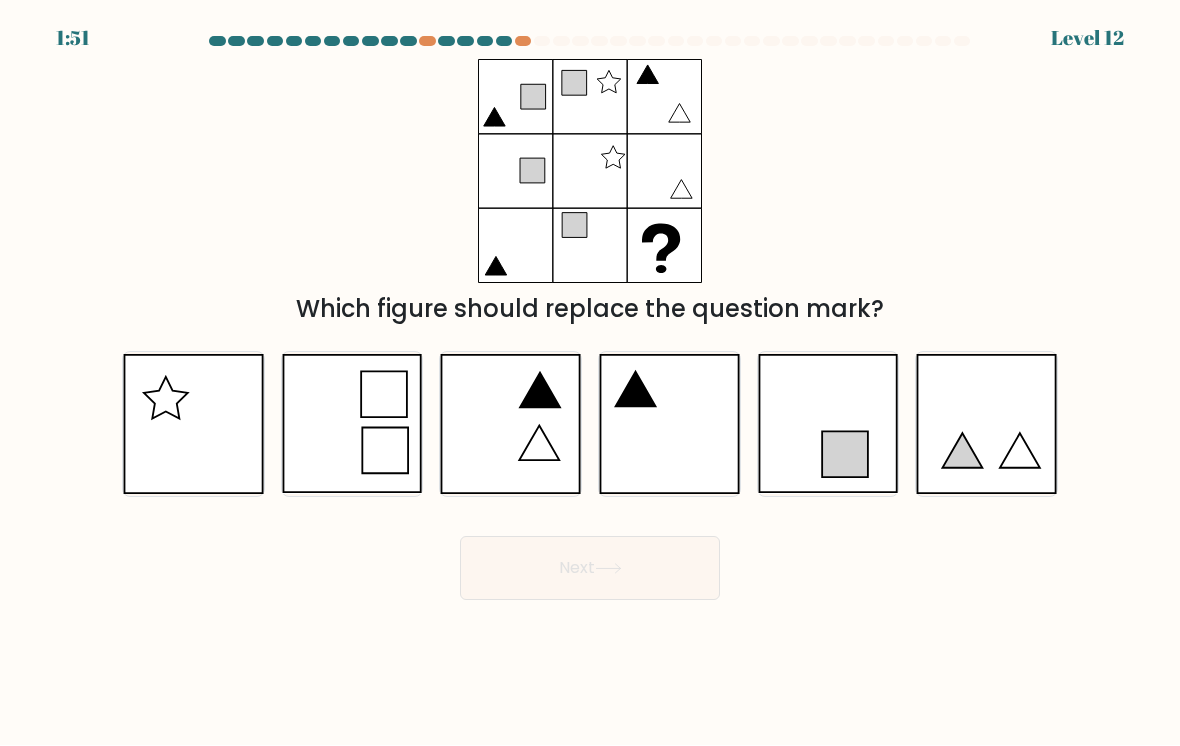 click 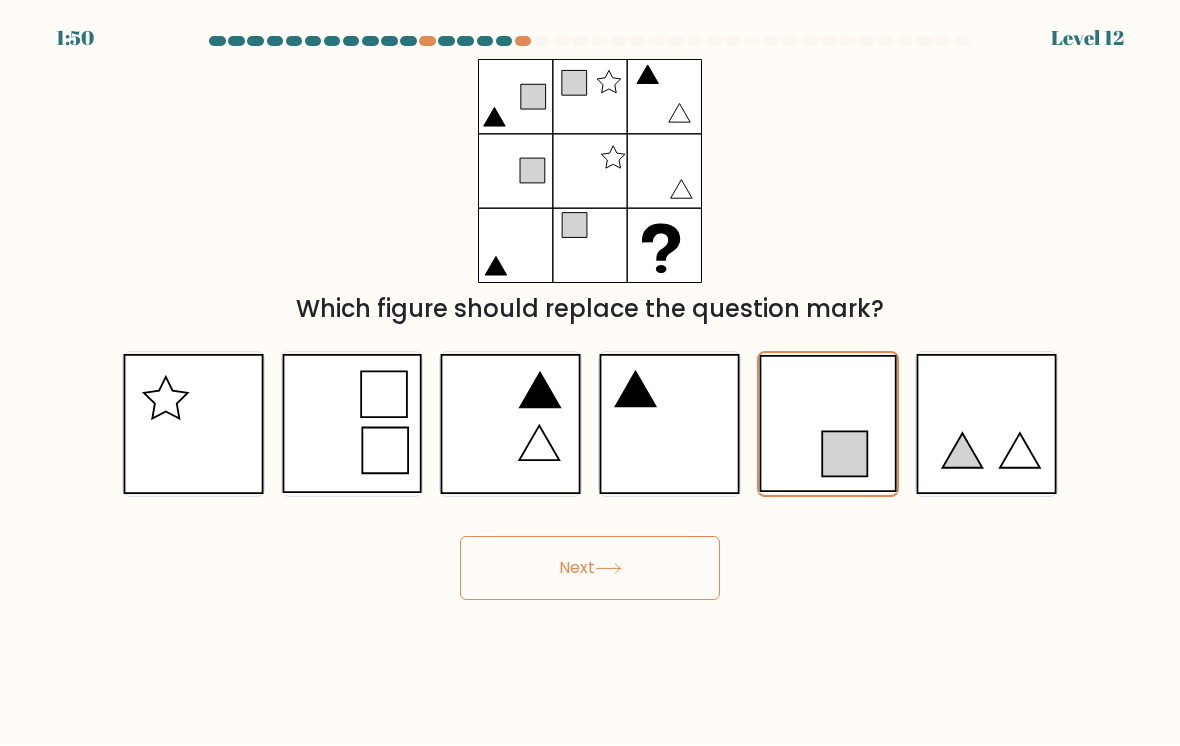 click 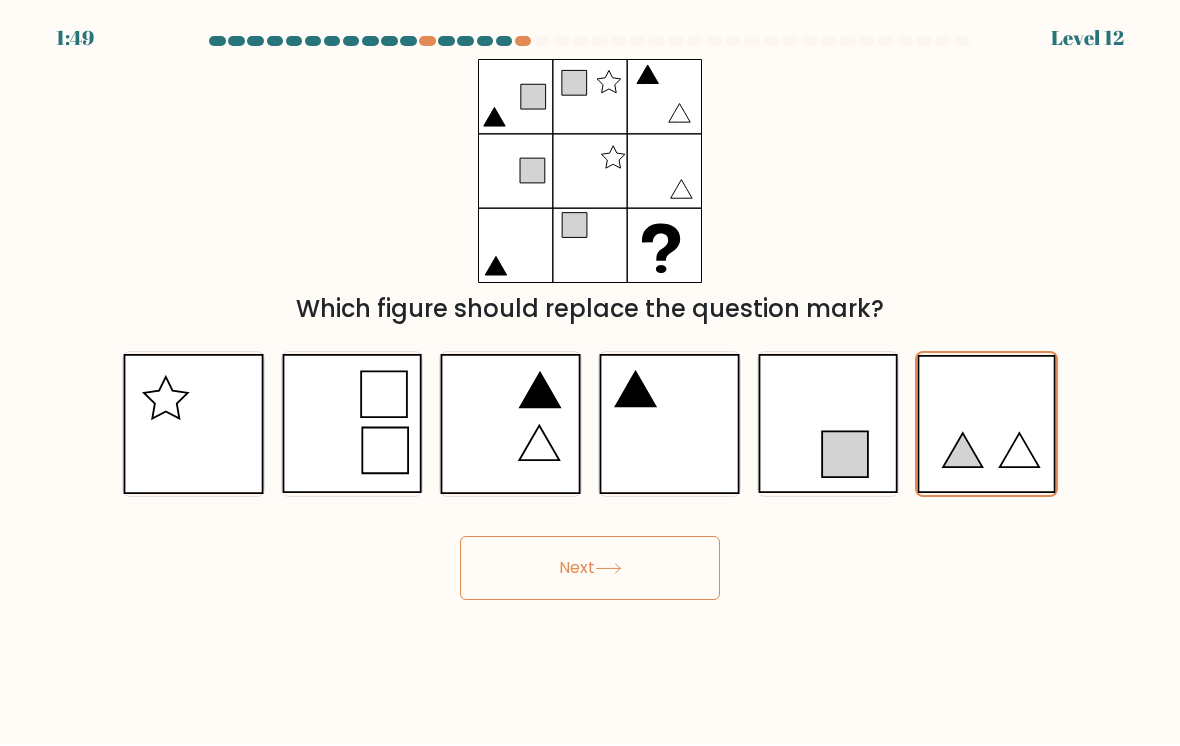 click 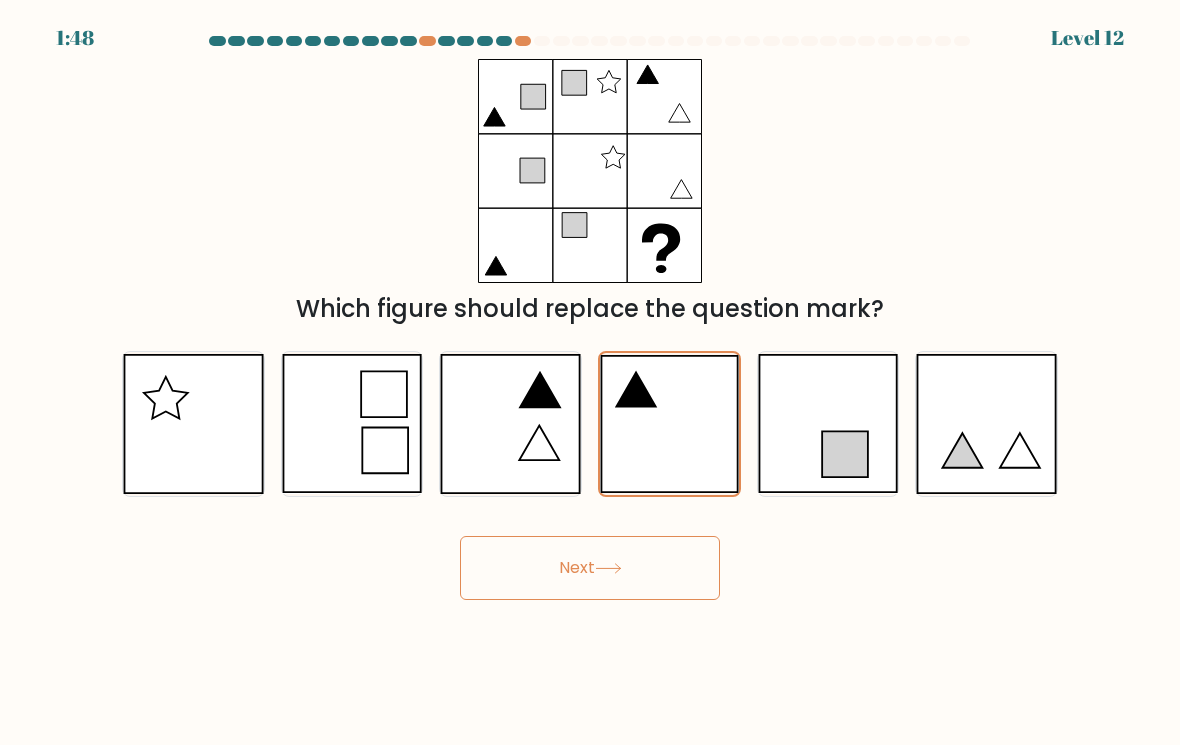 click on "Next" at bounding box center (590, 569) 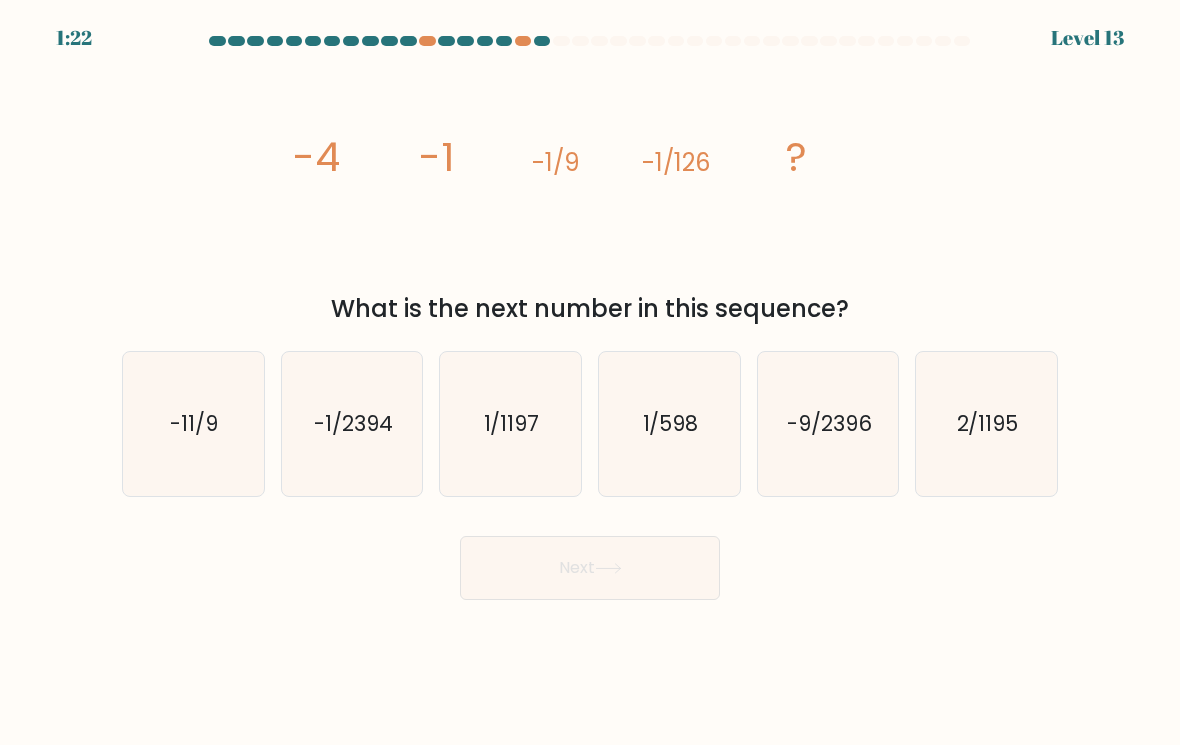 click on "1/598" 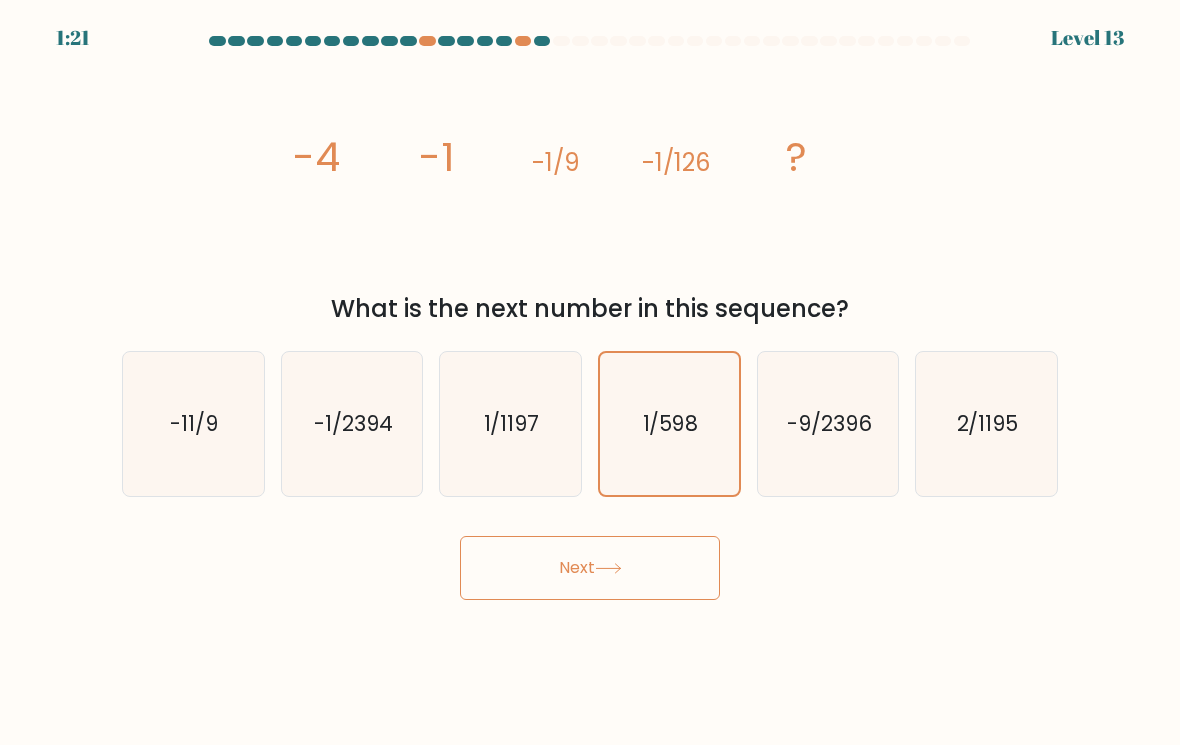 click on "1/1197" 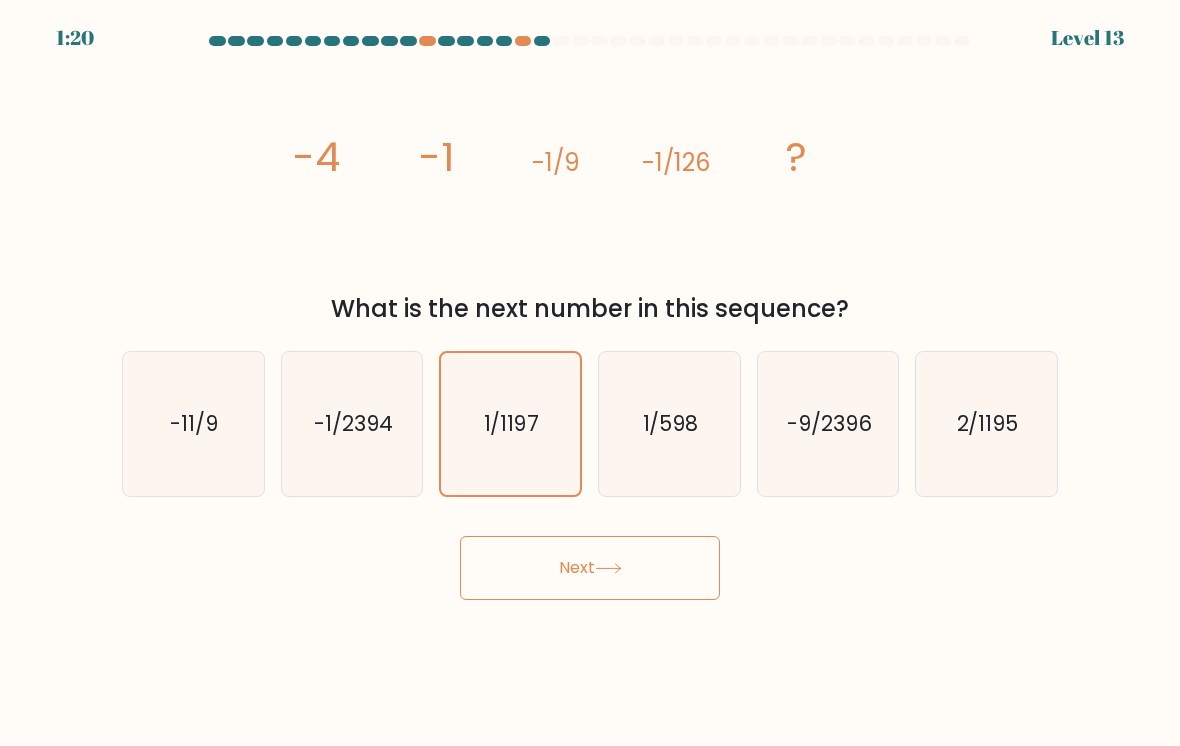 click on "-1/2394" 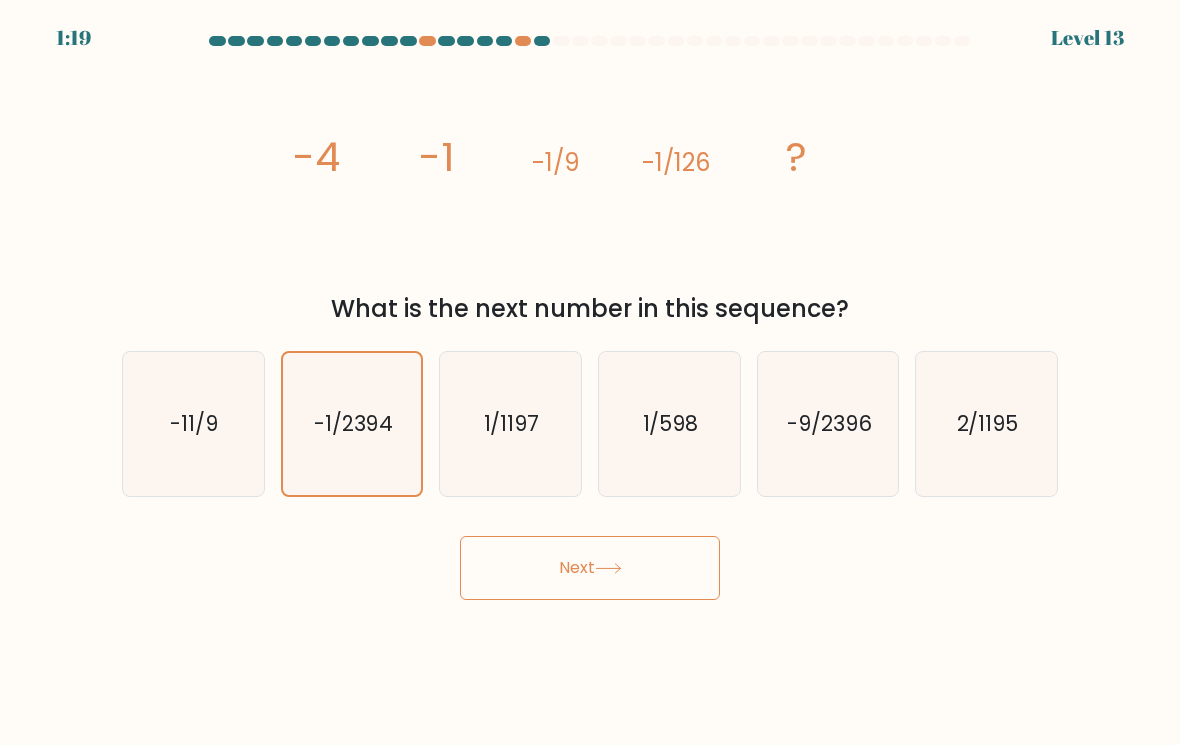 click on "Next" at bounding box center (590, 569) 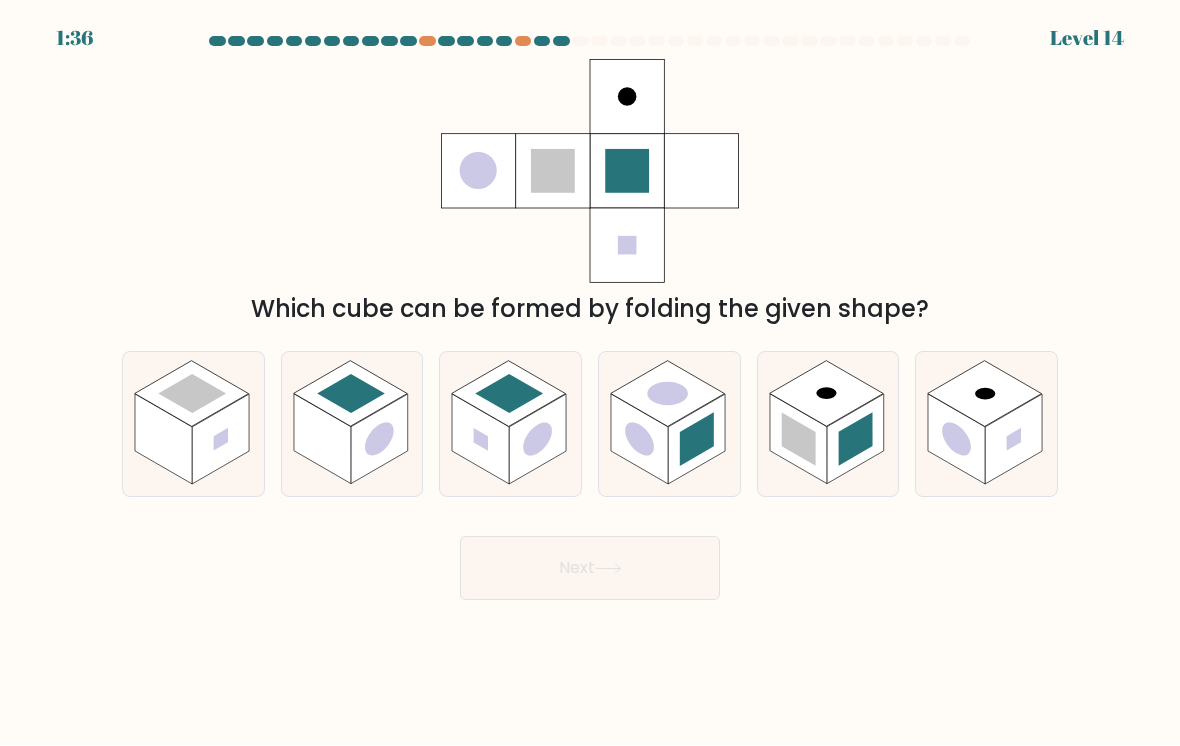 click 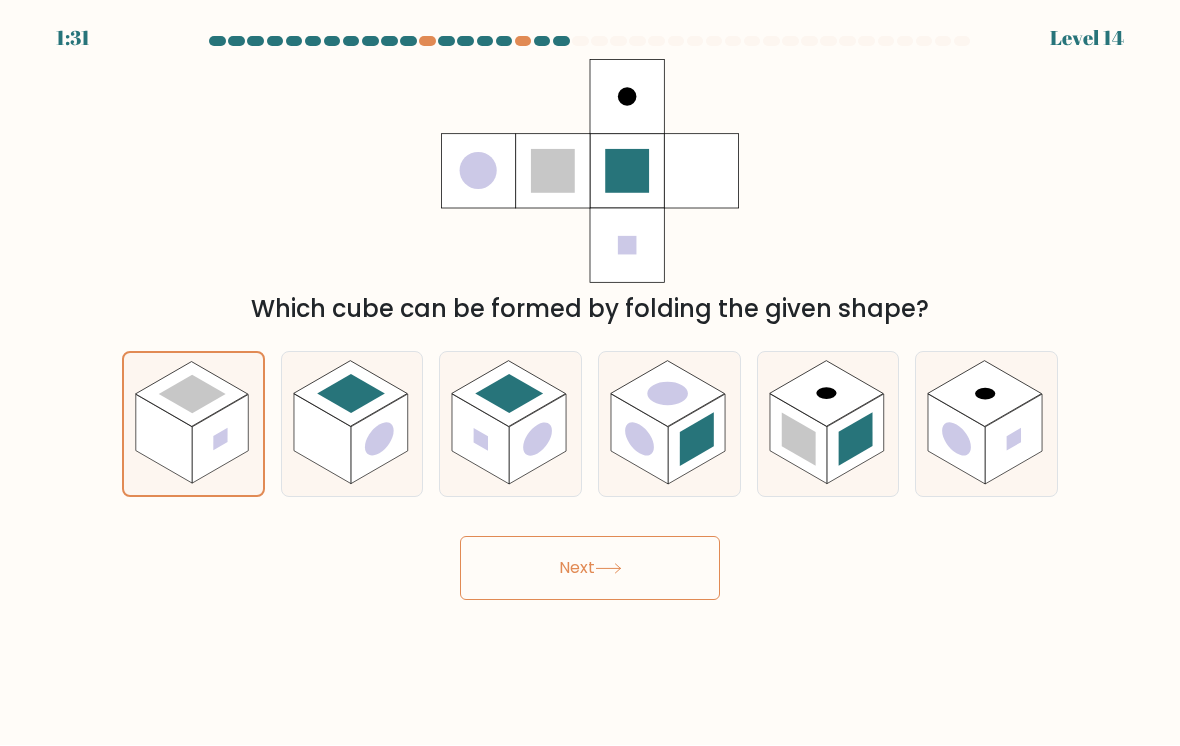 click 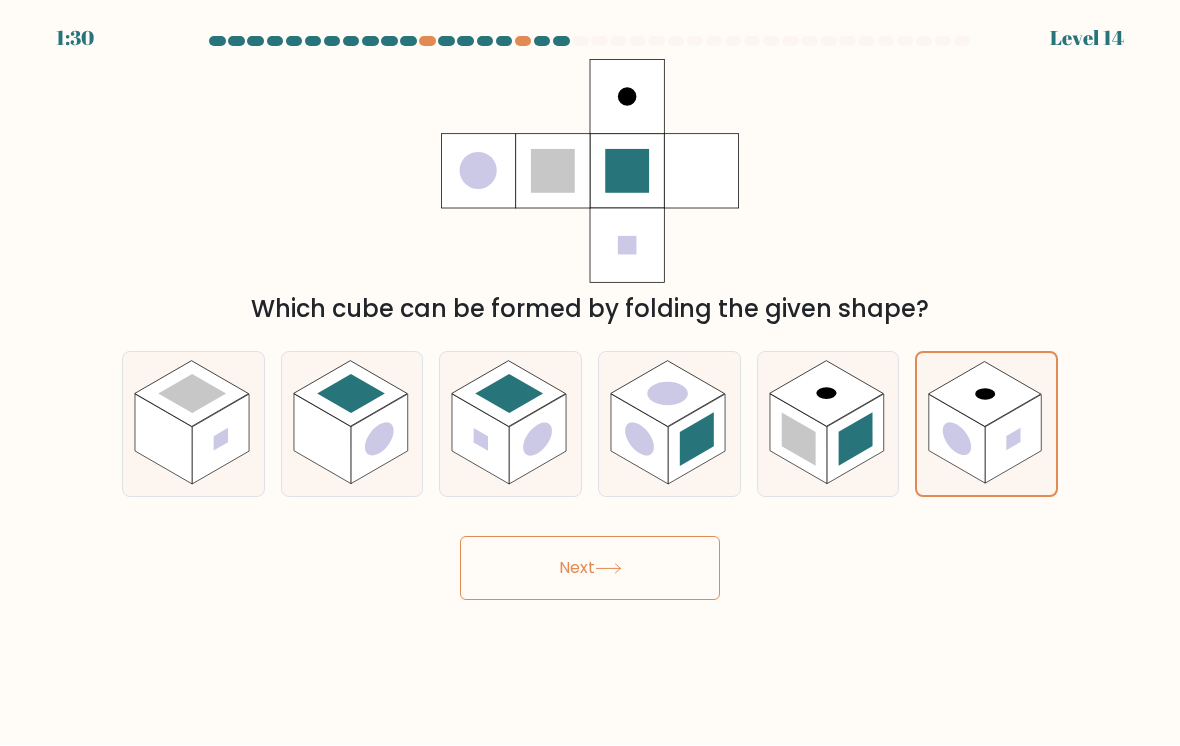 click on "Next" at bounding box center [590, 569] 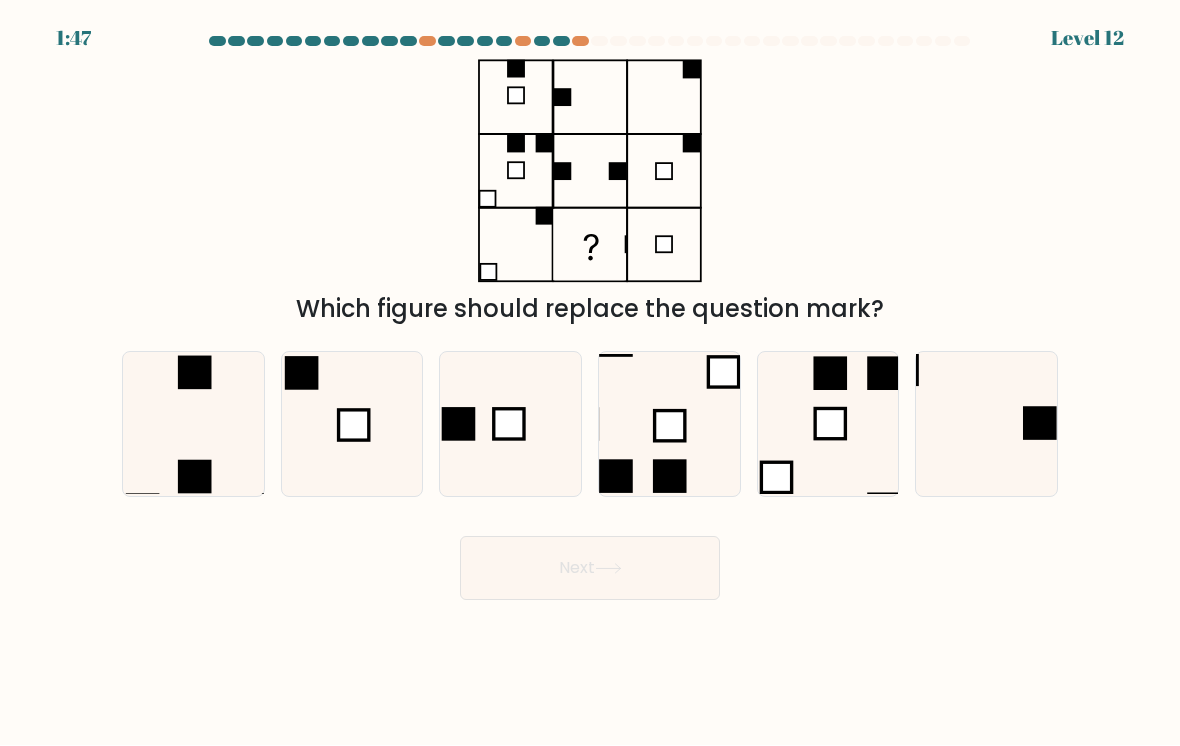 click 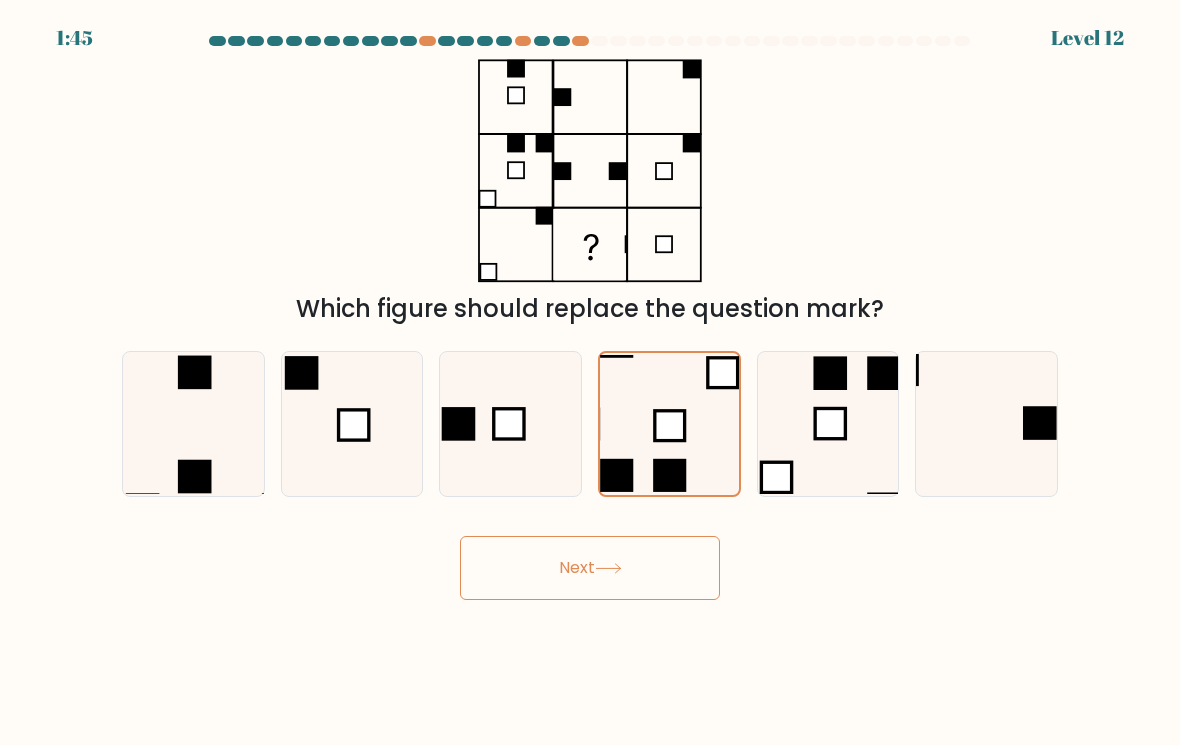 click 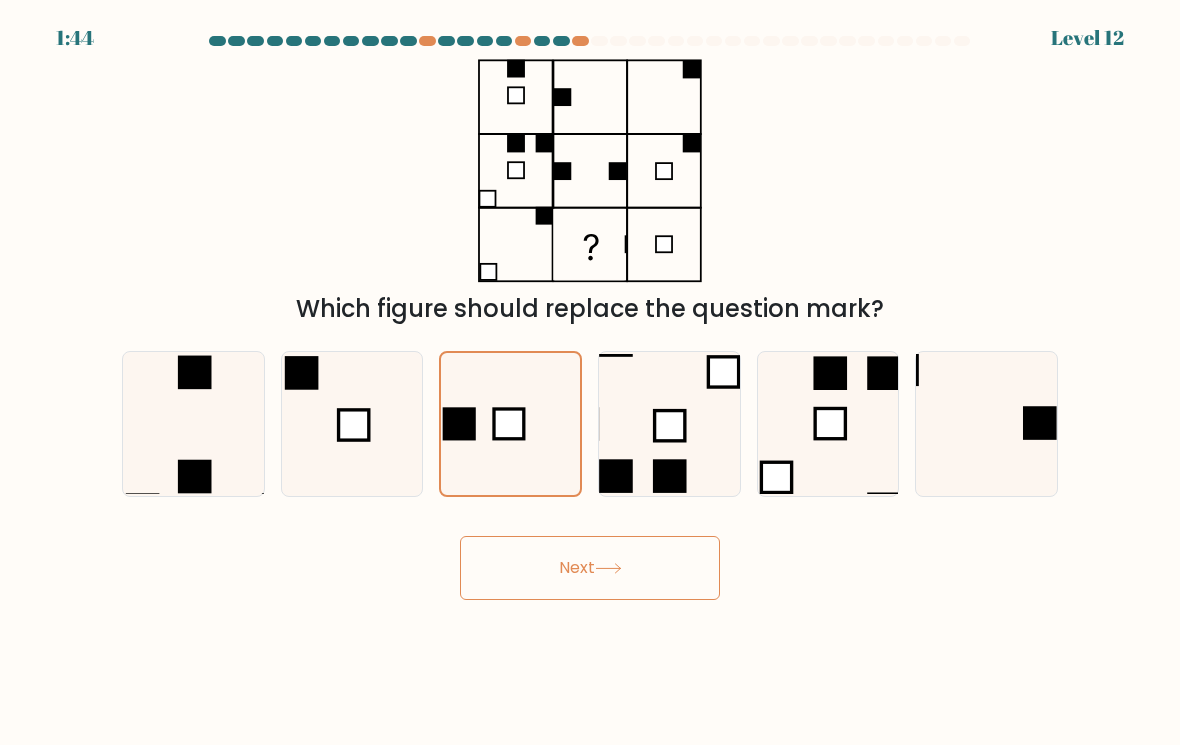 click on "Next" at bounding box center [590, 569] 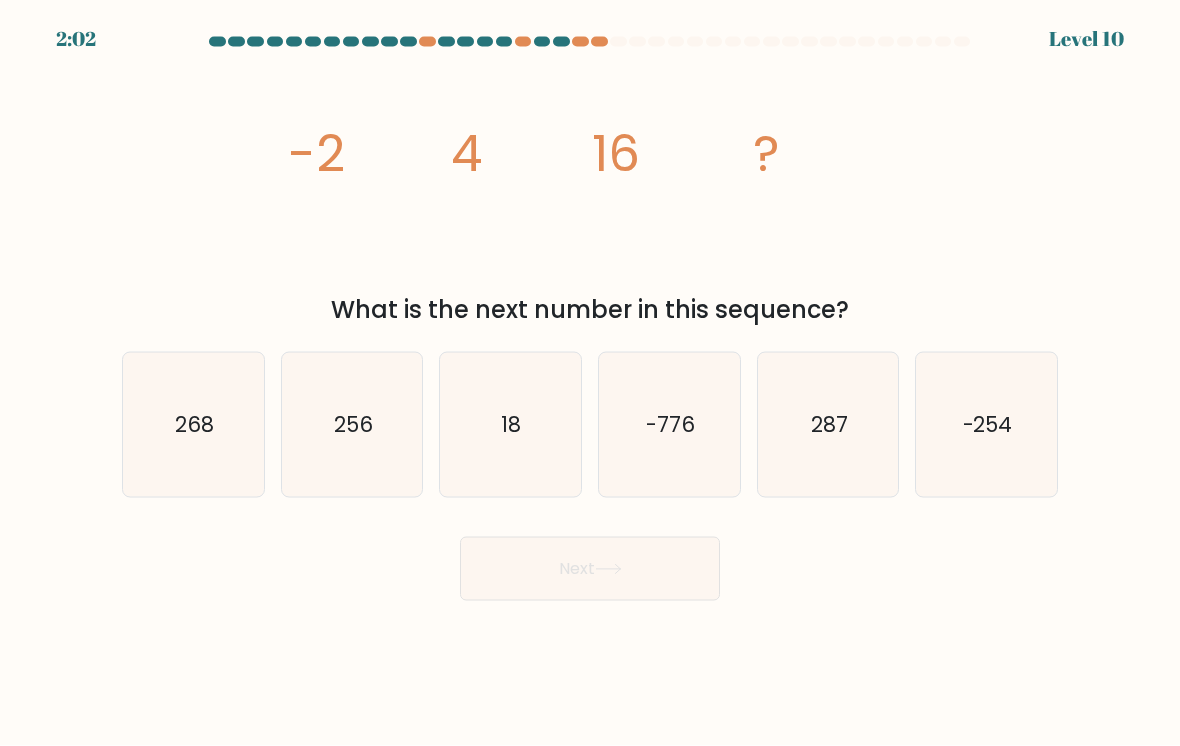 scroll, scrollTop: 0, scrollLeft: 0, axis: both 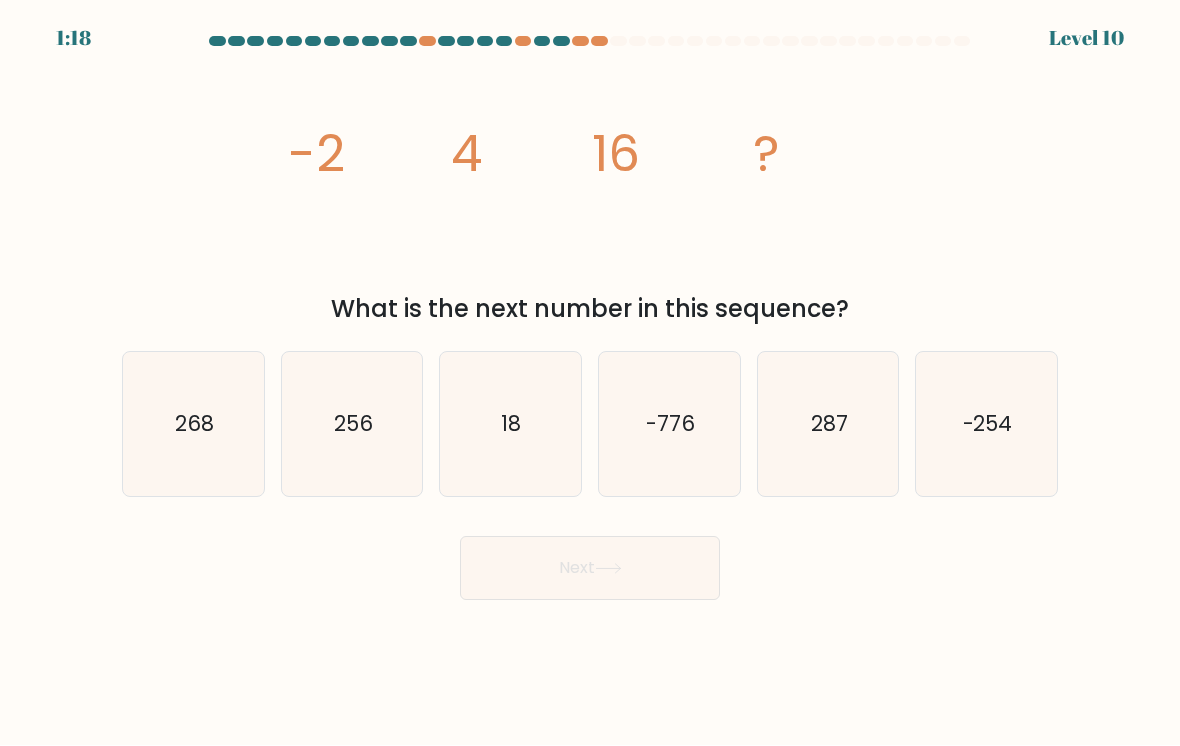 click on "256" 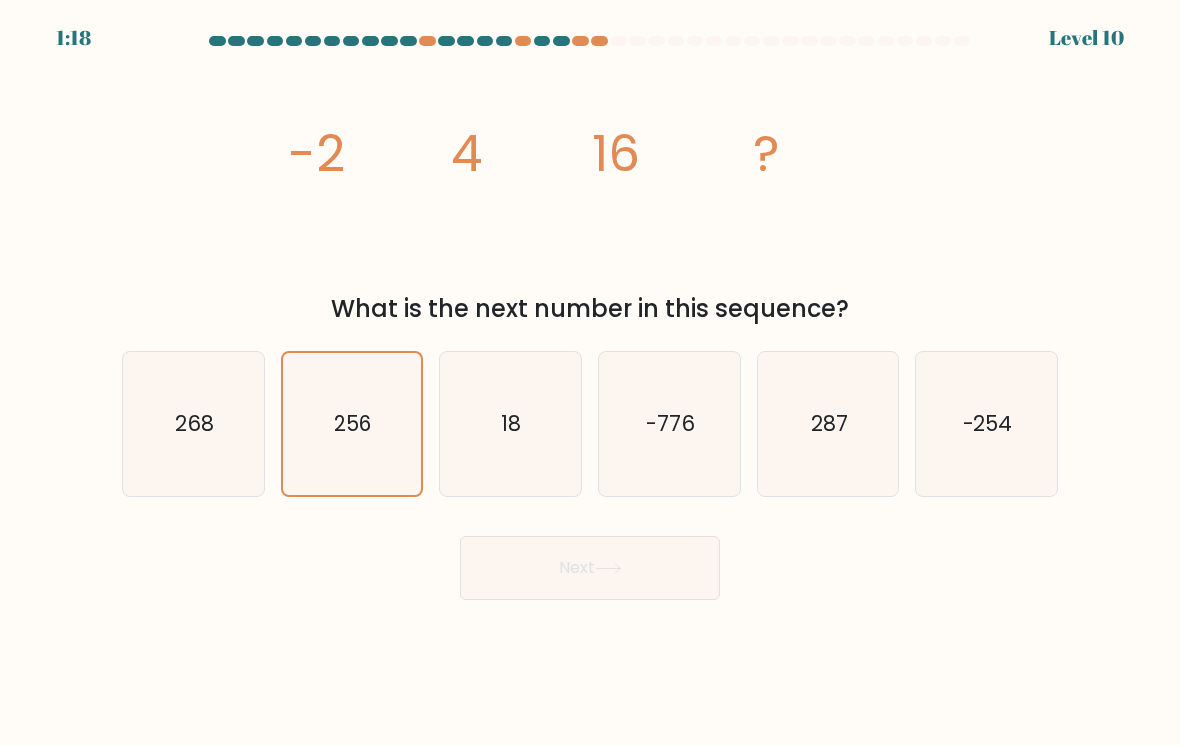 click on "Next" at bounding box center (590, 569) 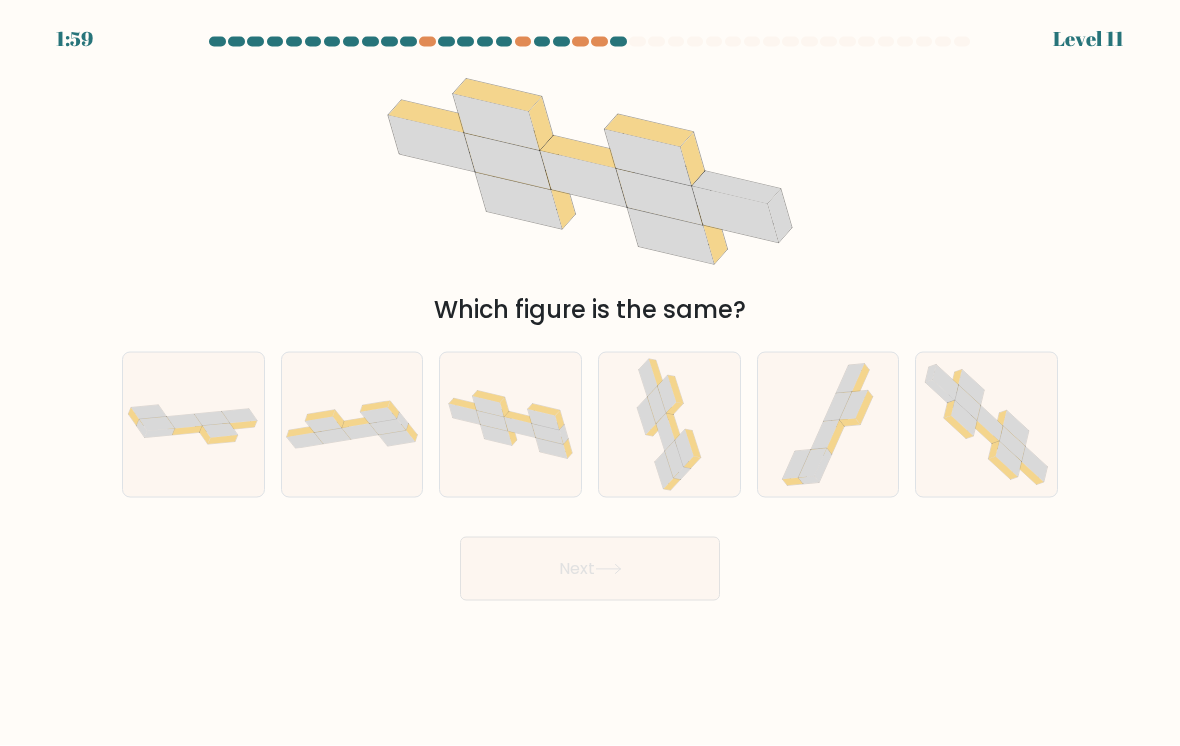 scroll, scrollTop: 0, scrollLeft: 0, axis: both 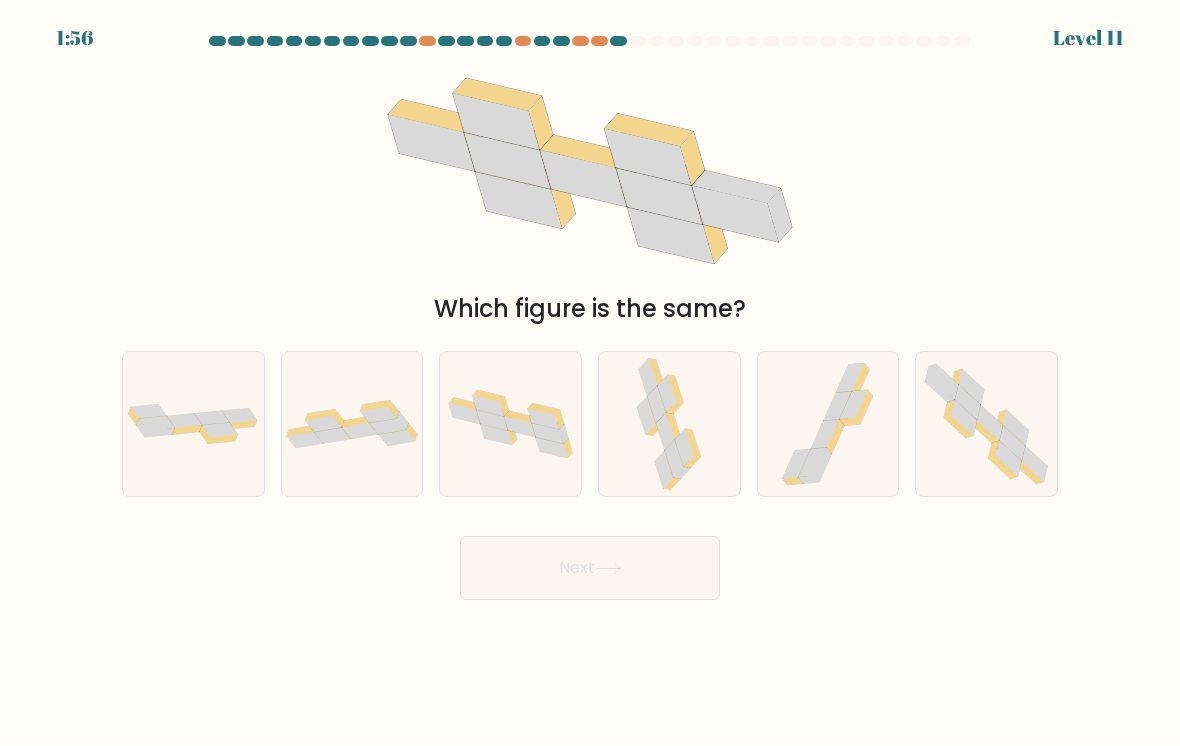 click 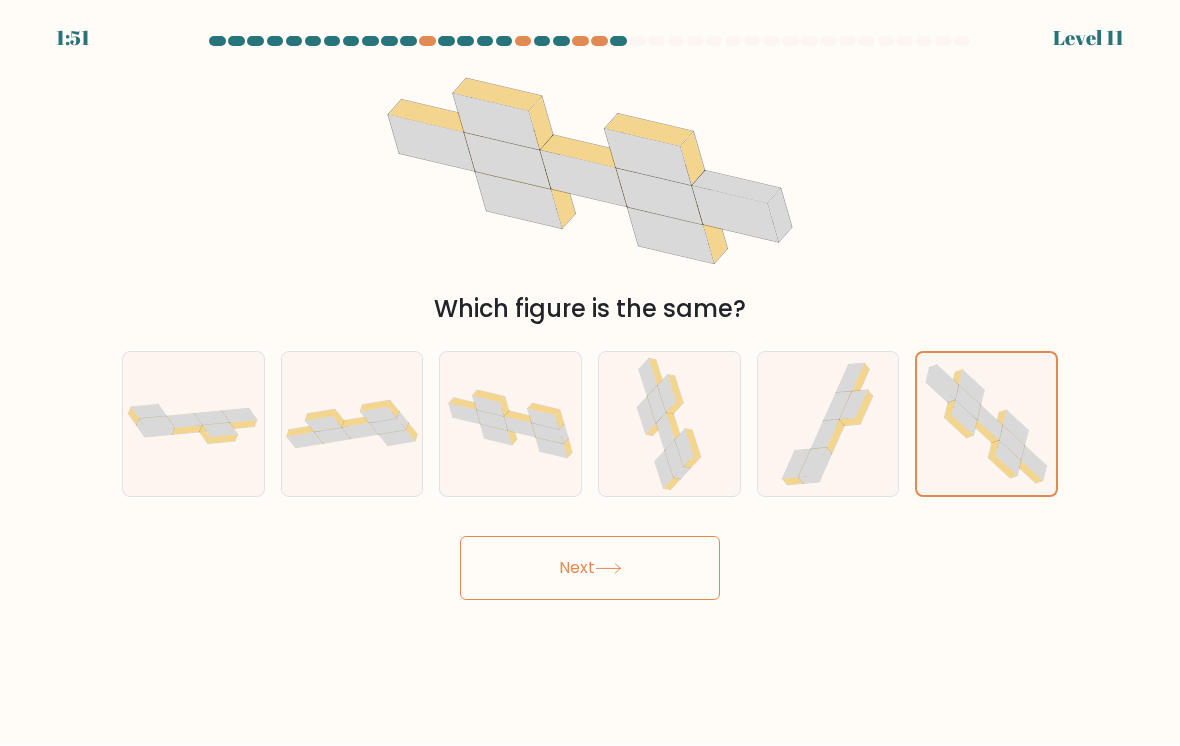 click on "Next" at bounding box center [590, 569] 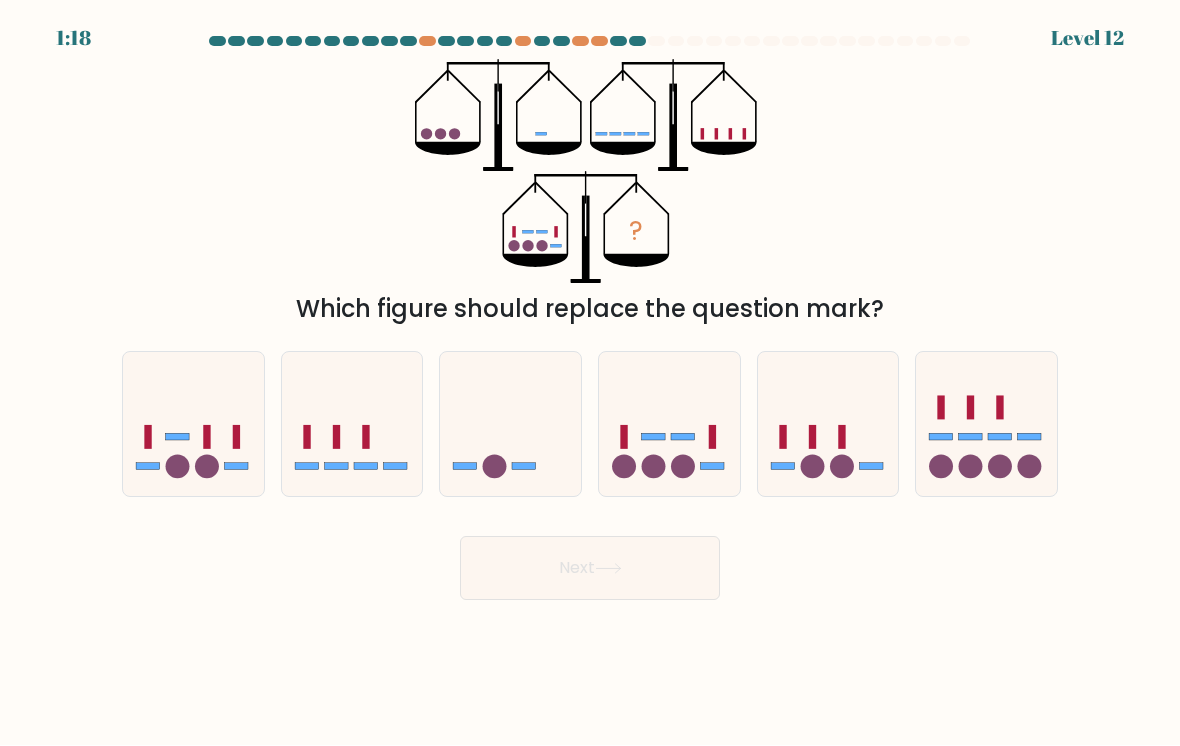 click 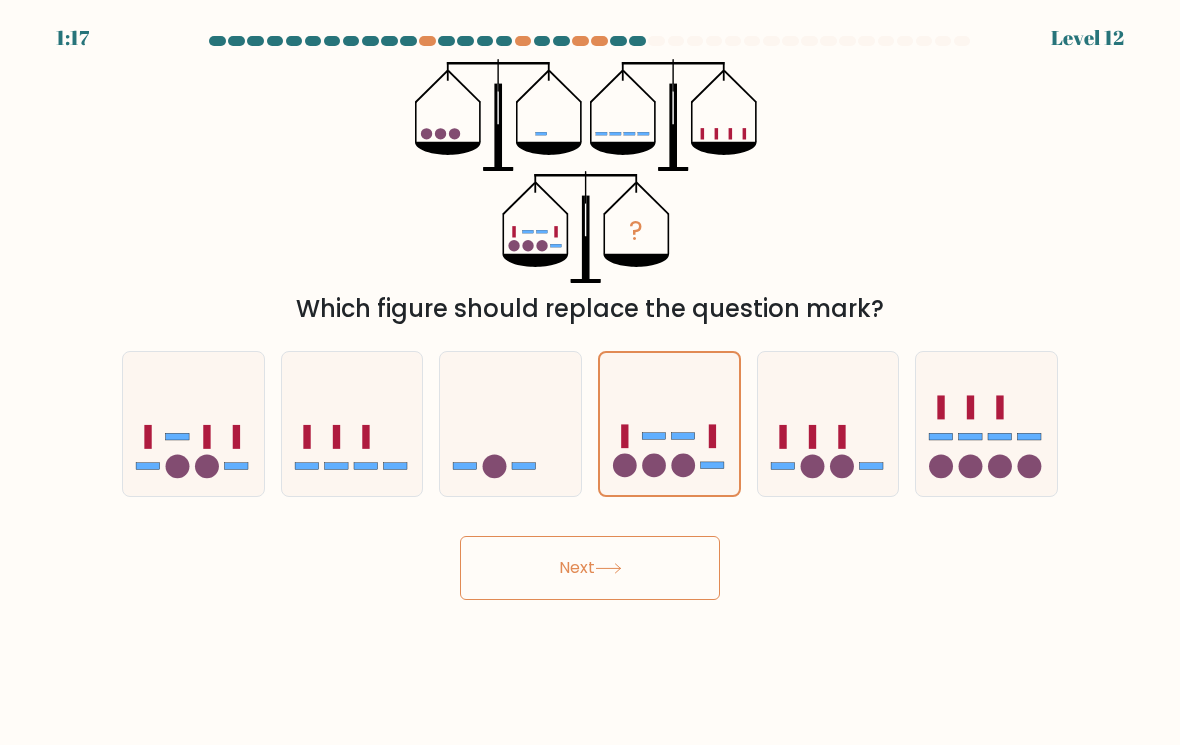 click on "Next" at bounding box center [590, 569] 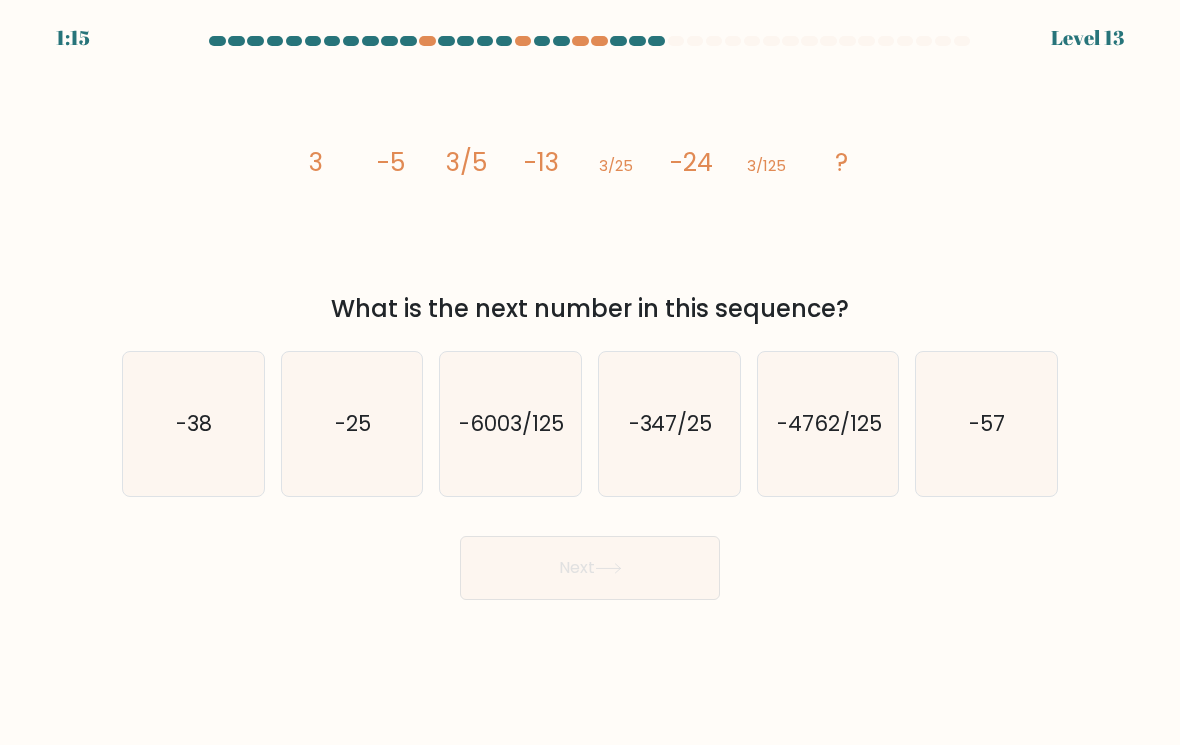 click on "-25" 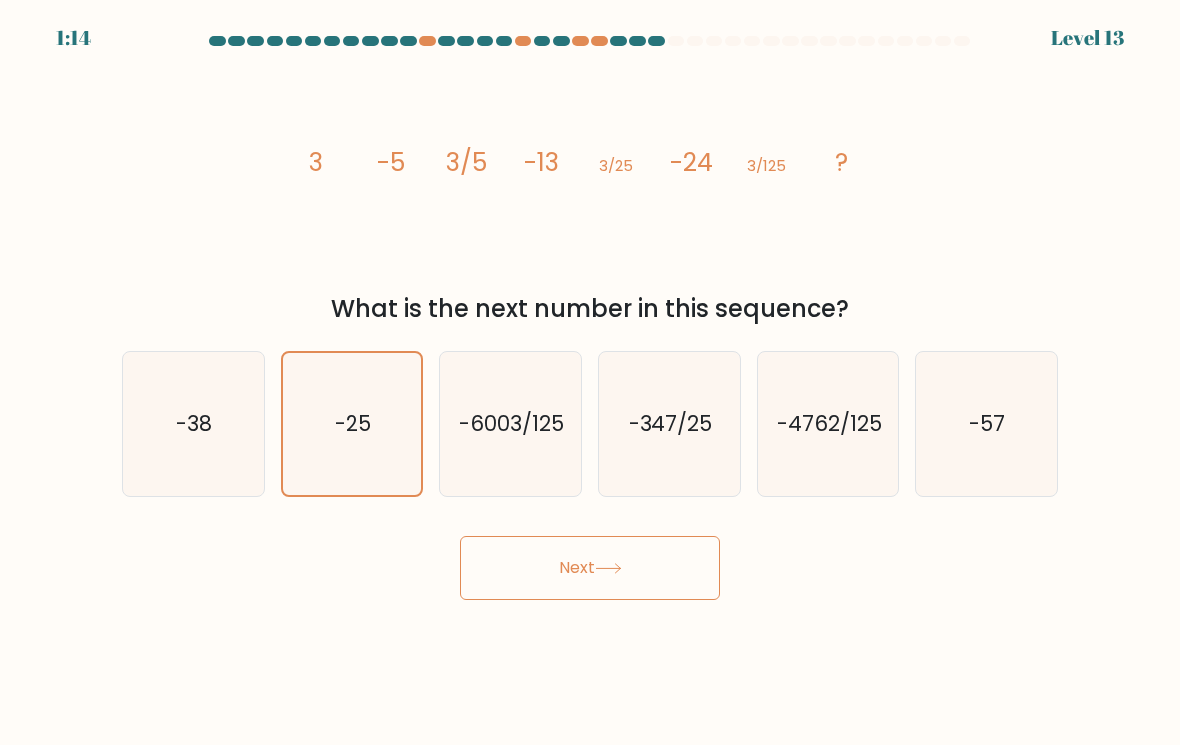 click on "-38" 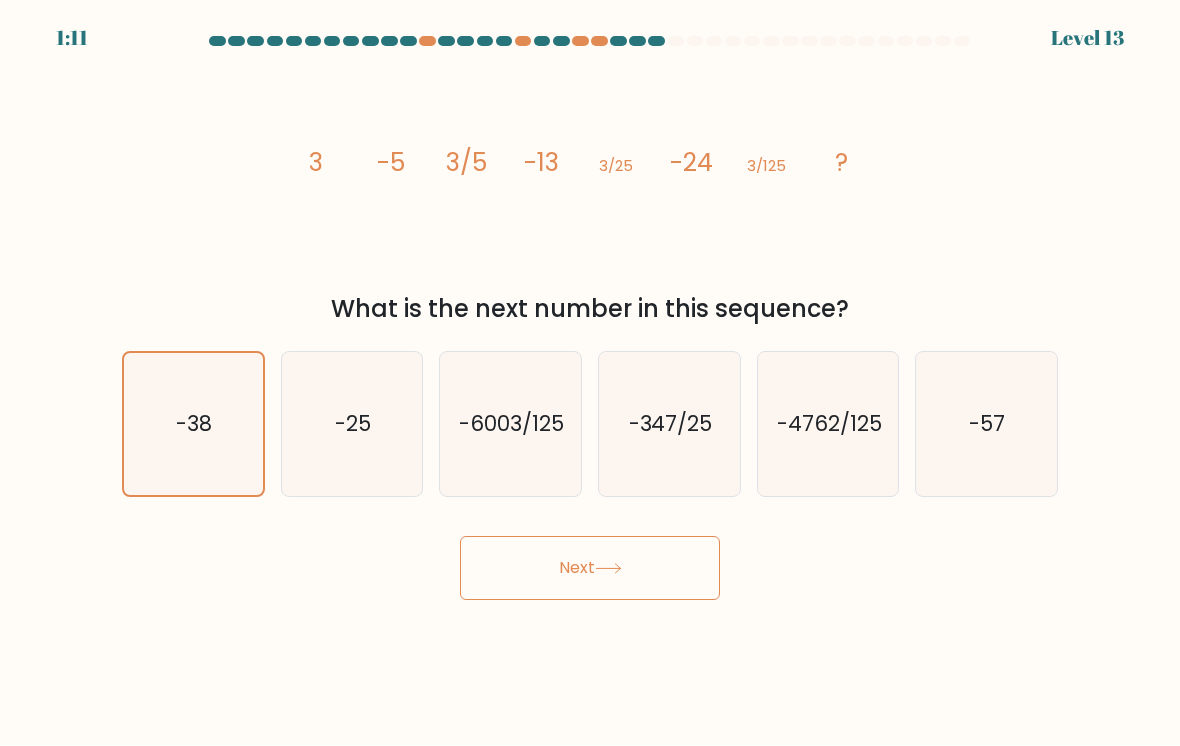 click on "Next" at bounding box center (590, 569) 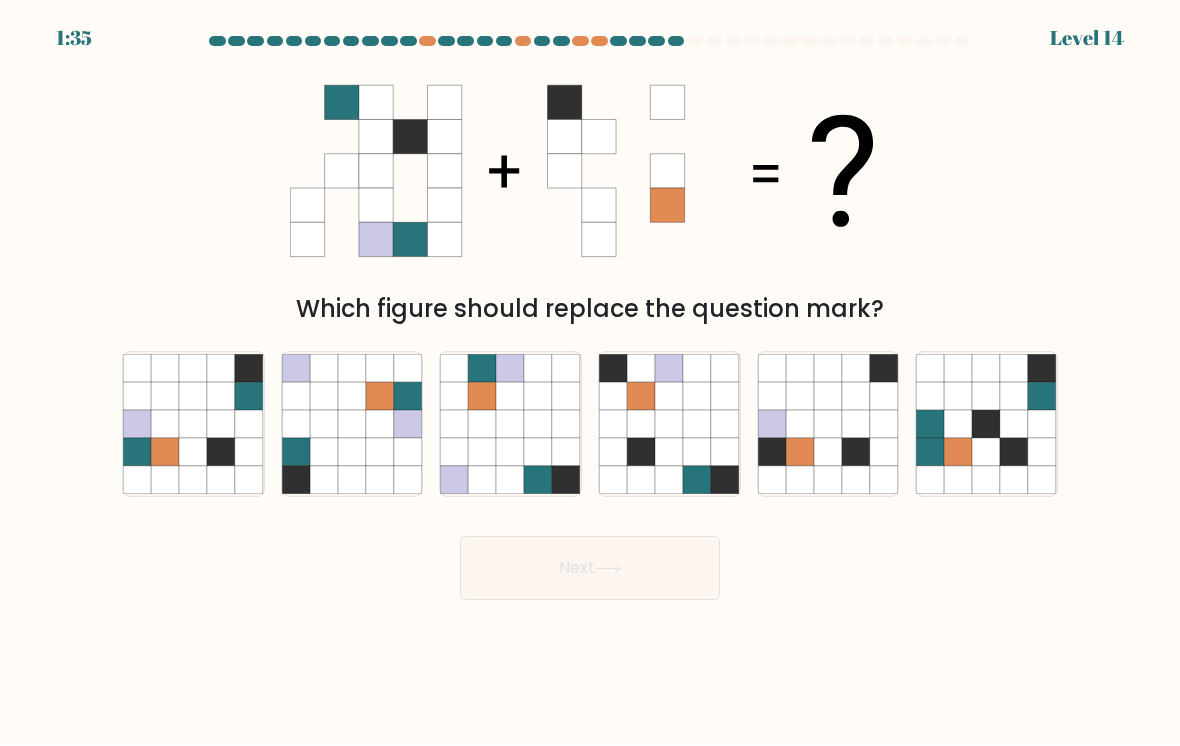 click 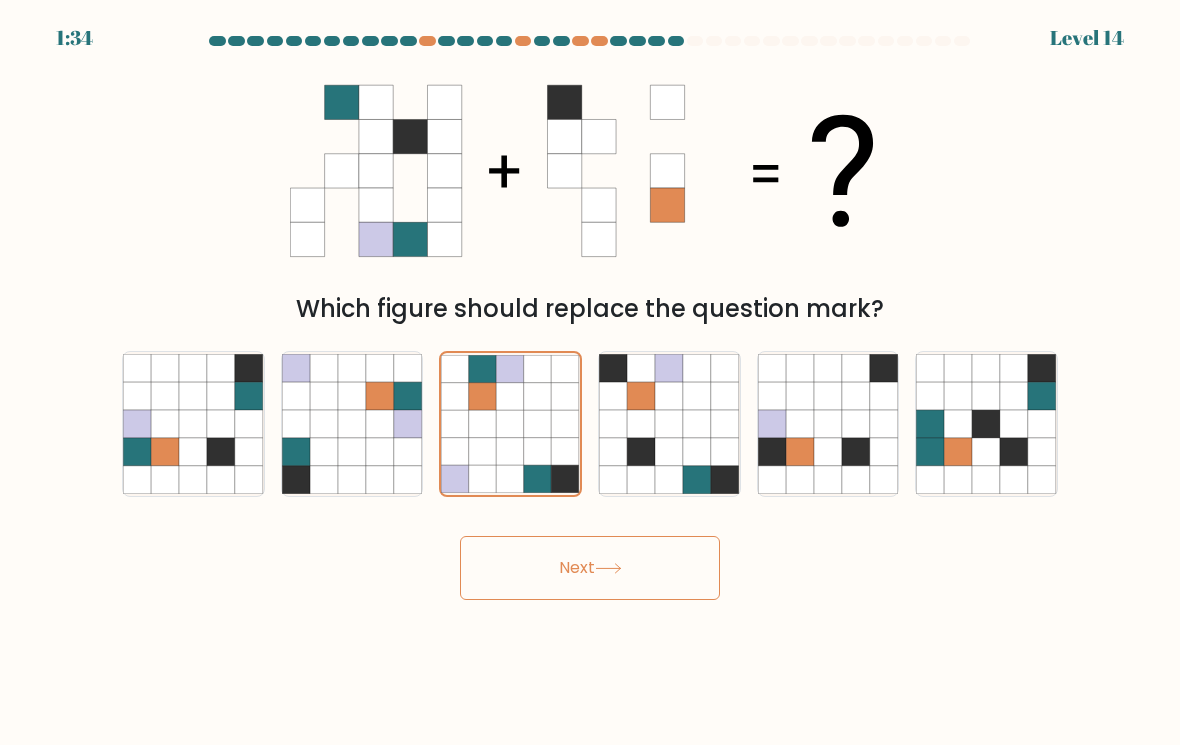 click on "Next" at bounding box center (590, 569) 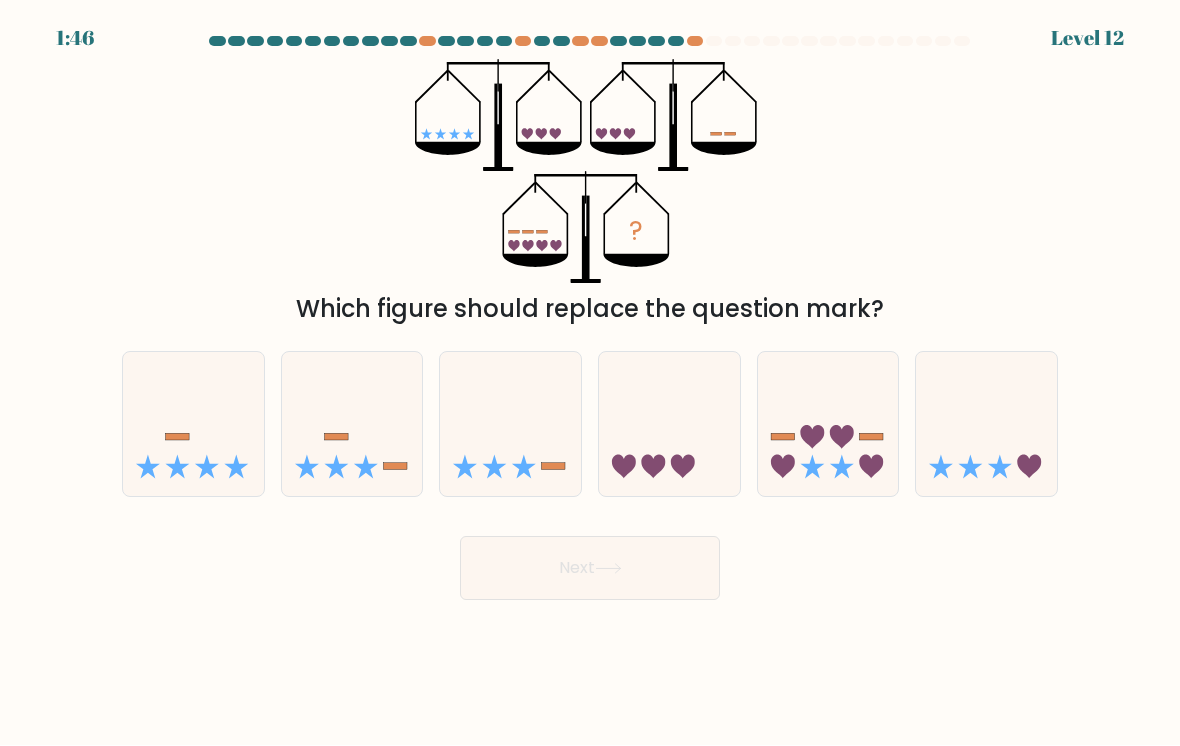 click 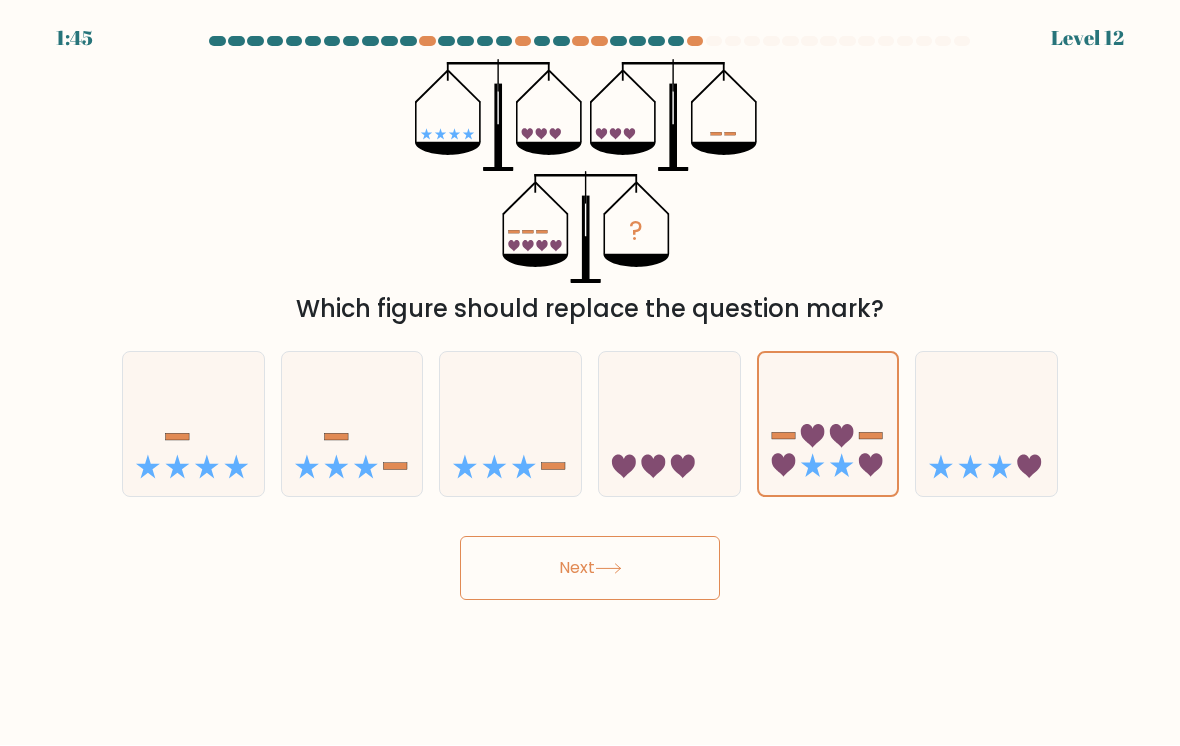 click on "Next" at bounding box center [590, 569] 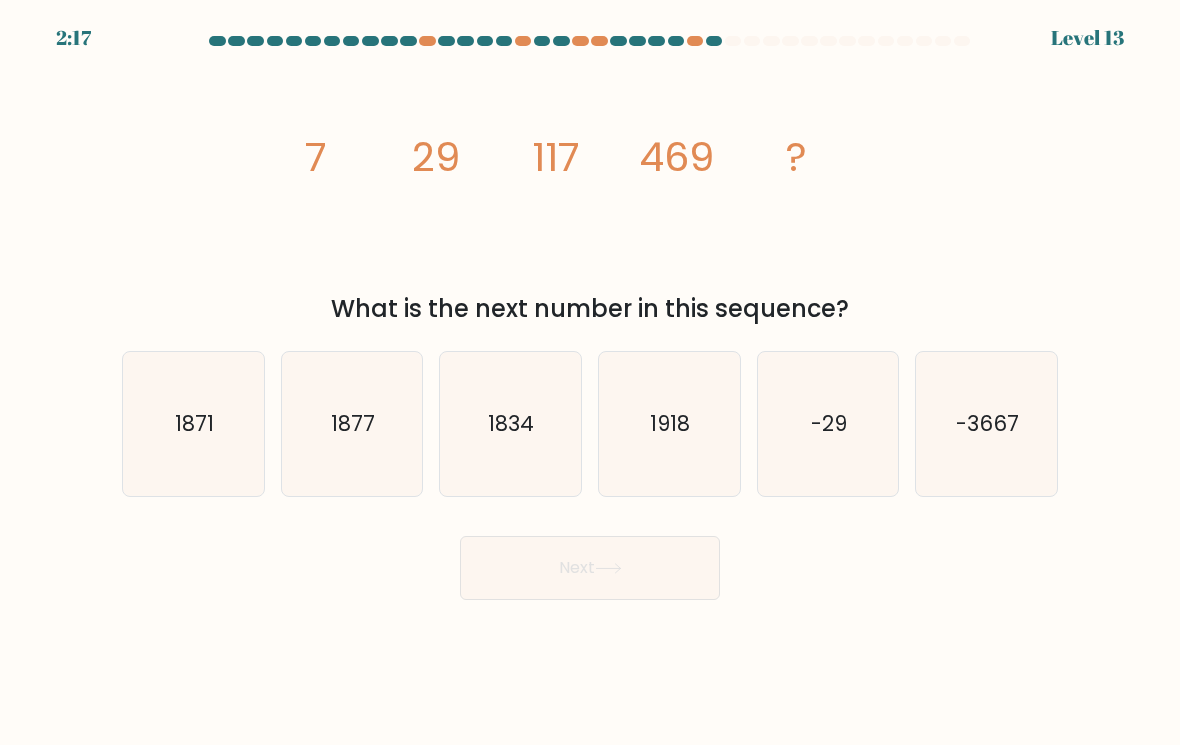 click on "1918" 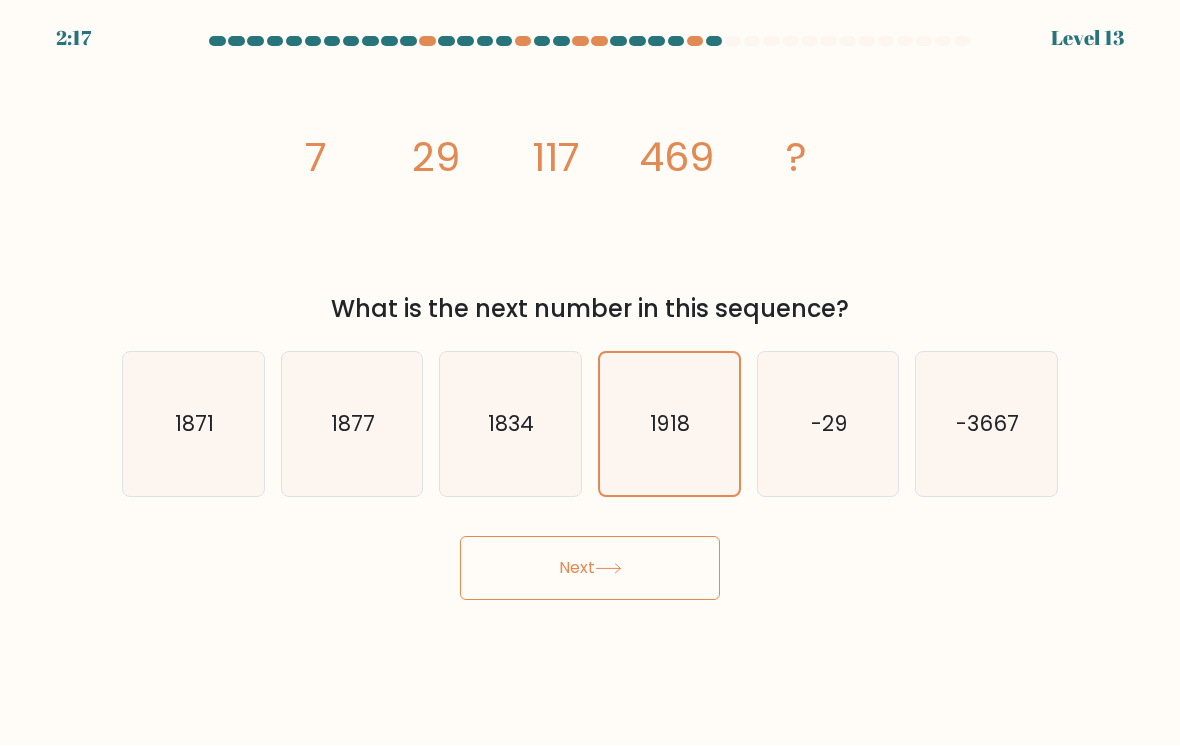 click on "Next" at bounding box center [590, 569] 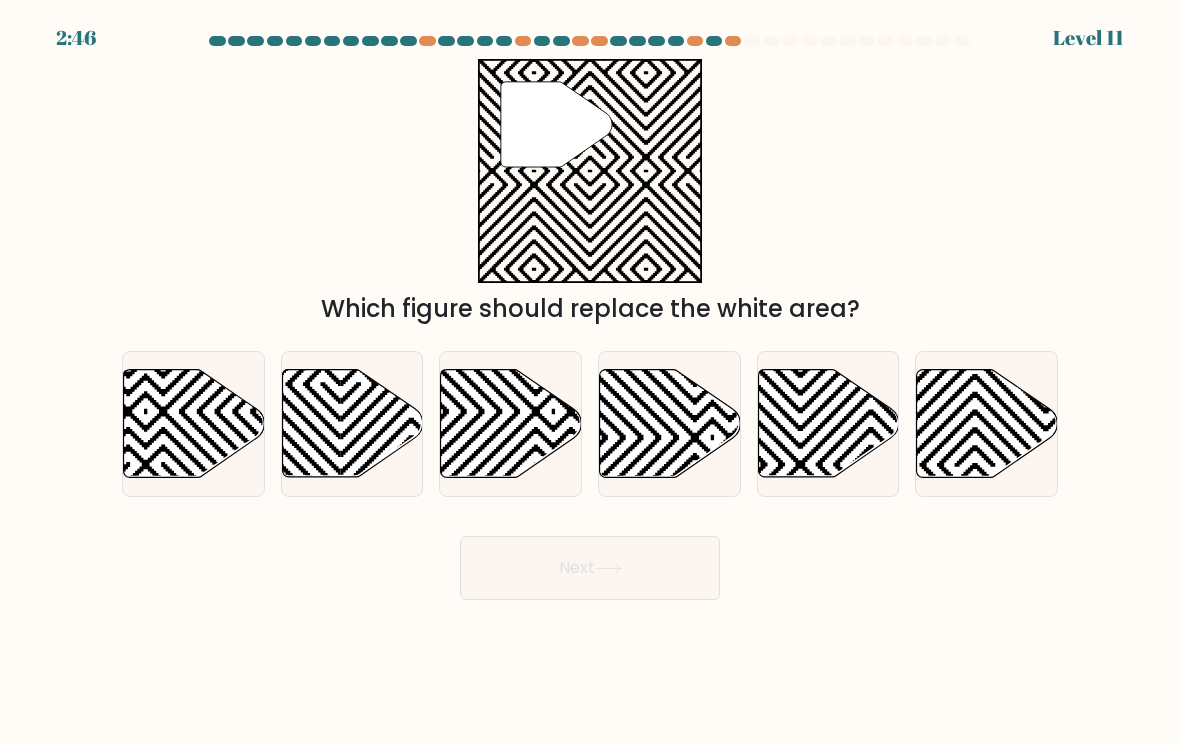 click 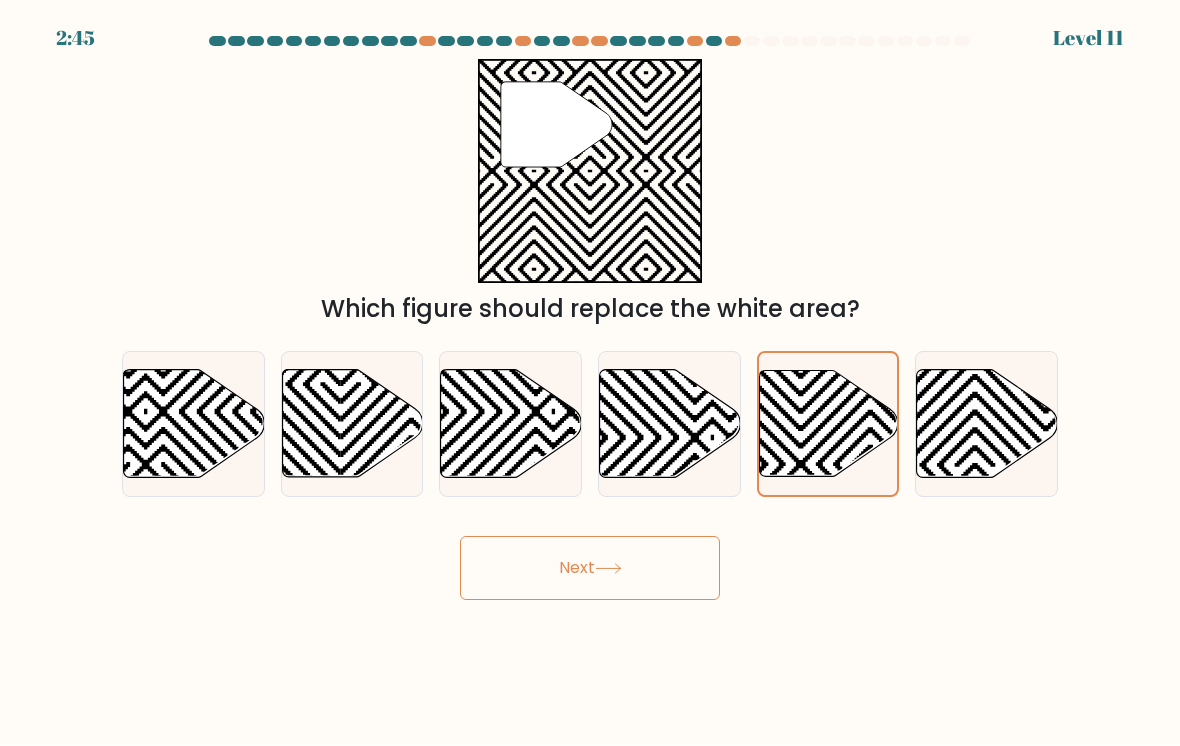 click on "Next" at bounding box center (590, 569) 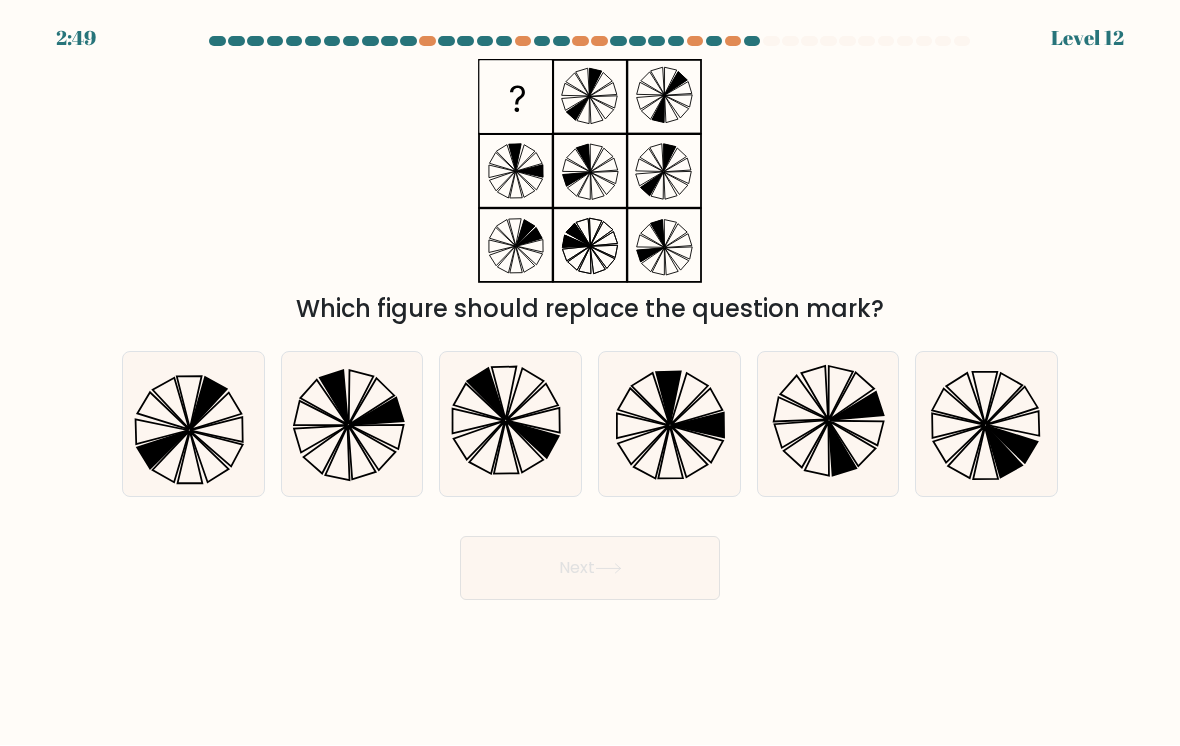 click 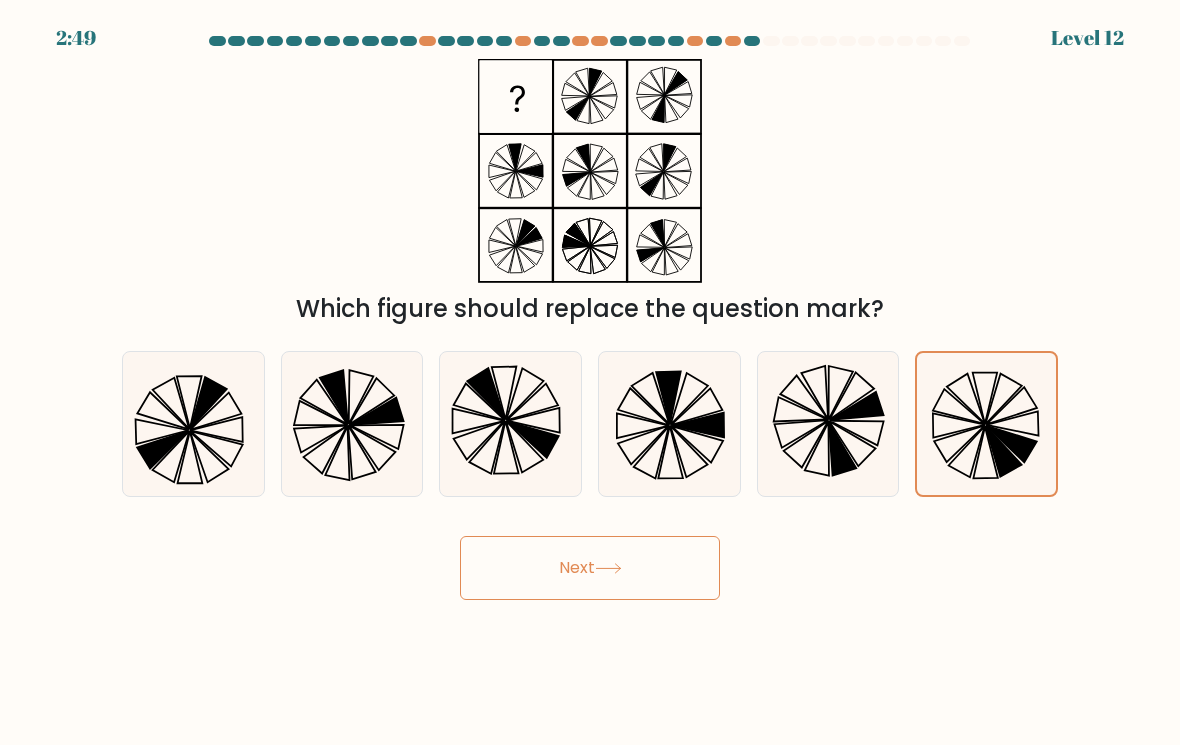 click on "Next" at bounding box center [590, 569] 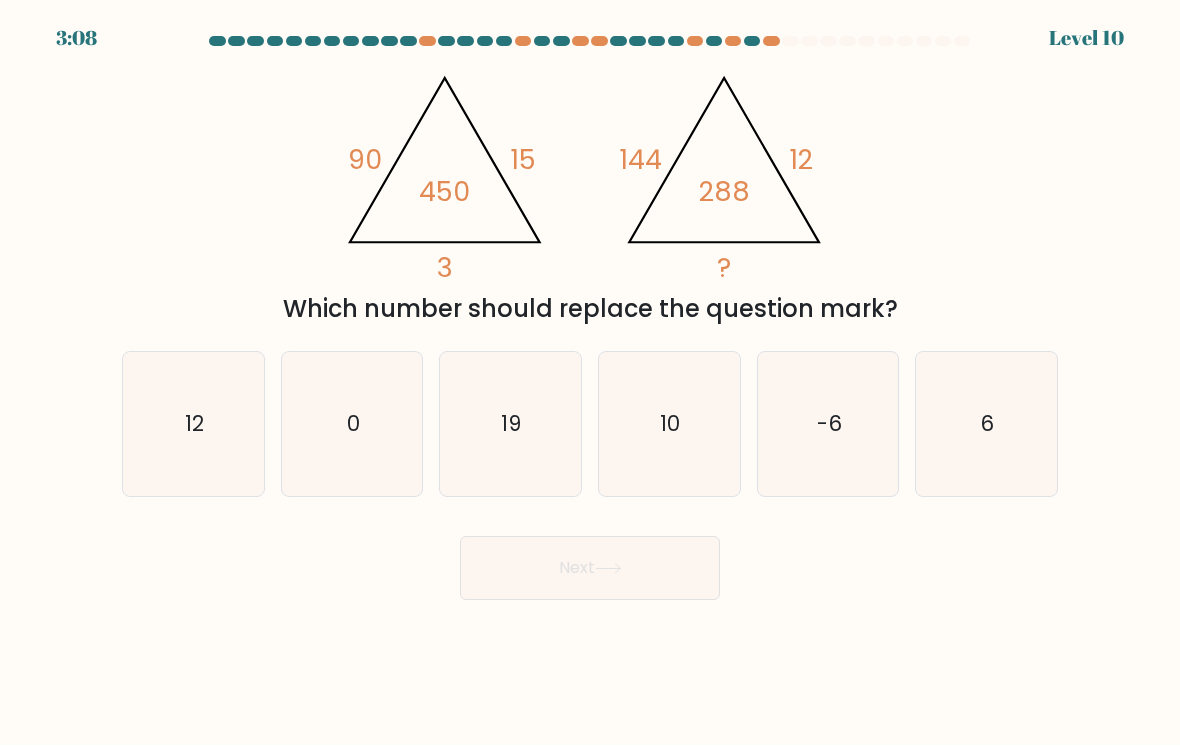 click on "6" 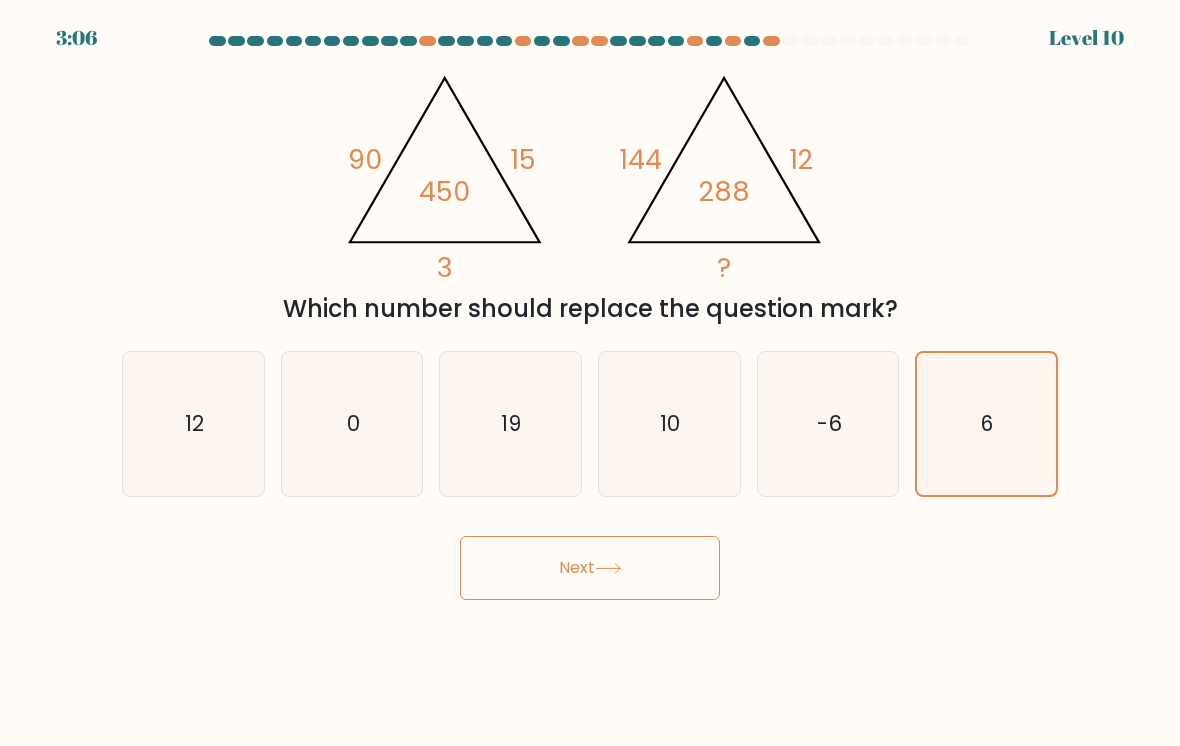click on "Next" at bounding box center (590, 569) 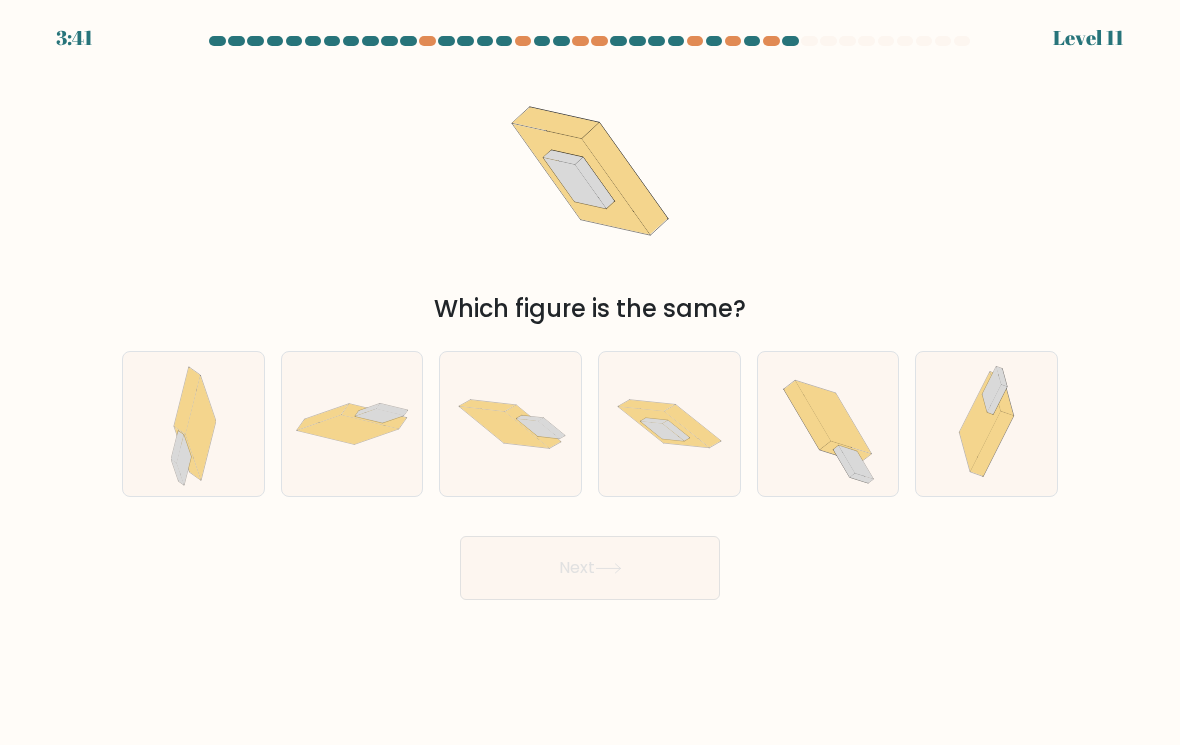 click 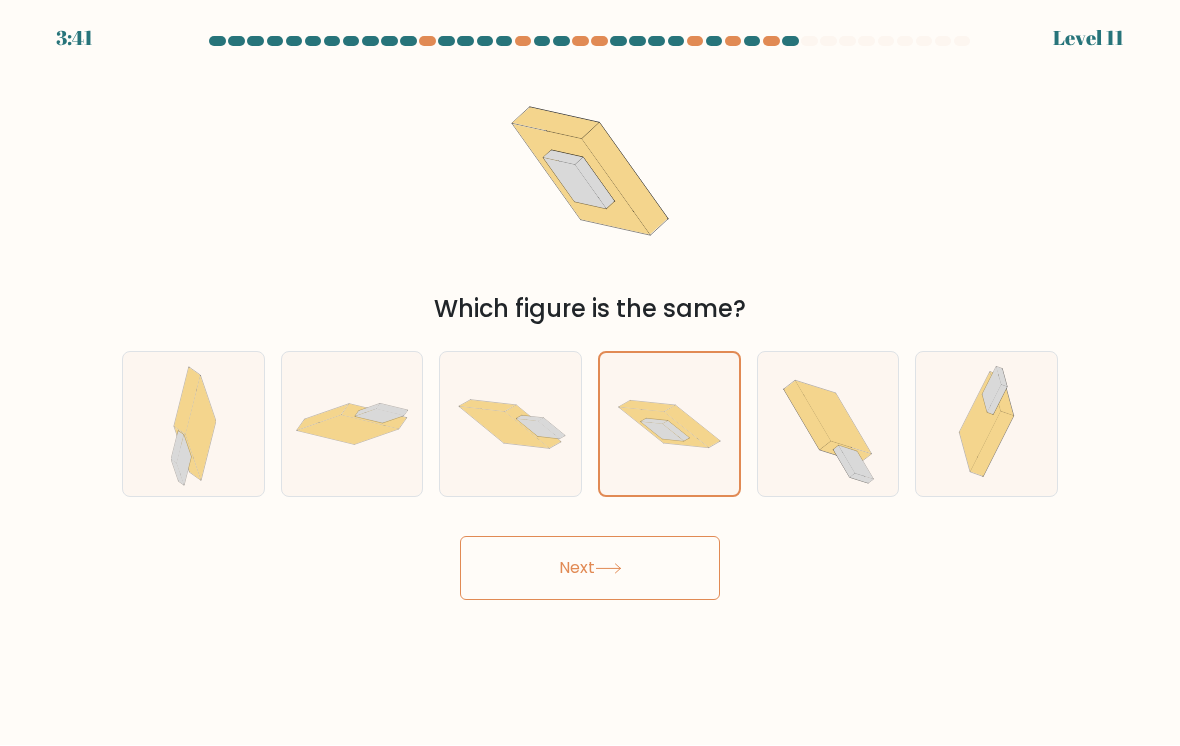 click on "Next" at bounding box center (590, 569) 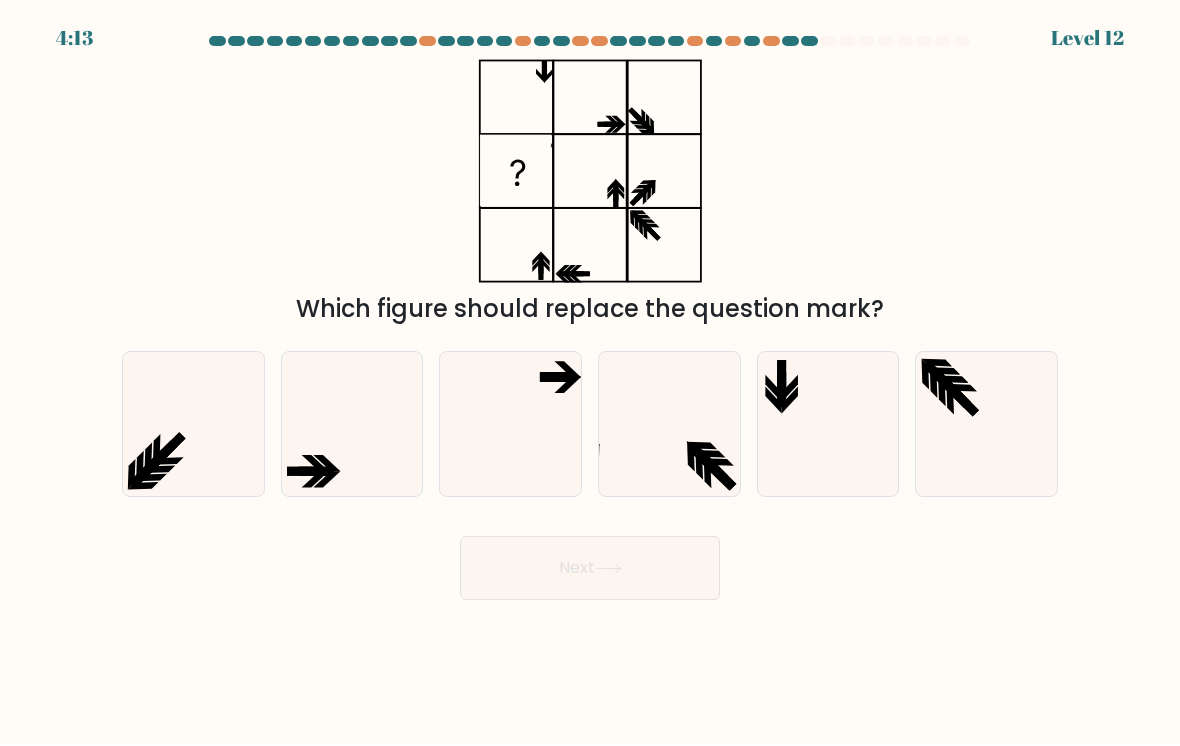 click 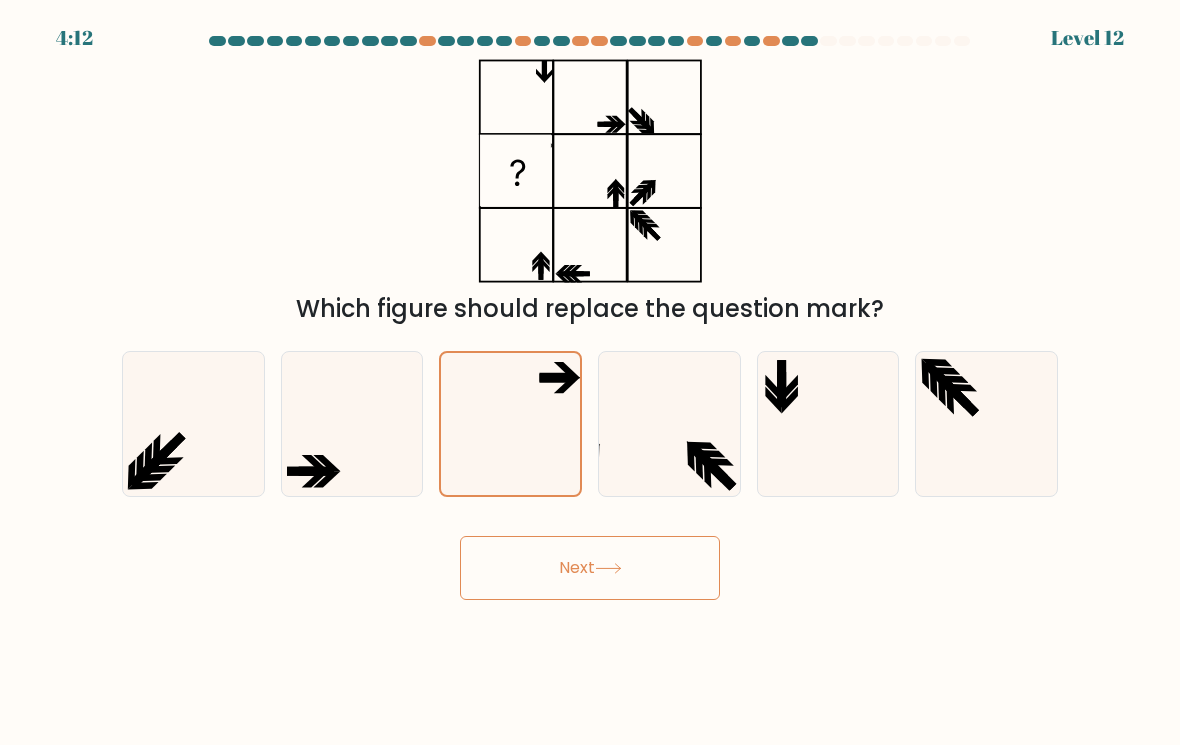 click on "Next" at bounding box center [590, 569] 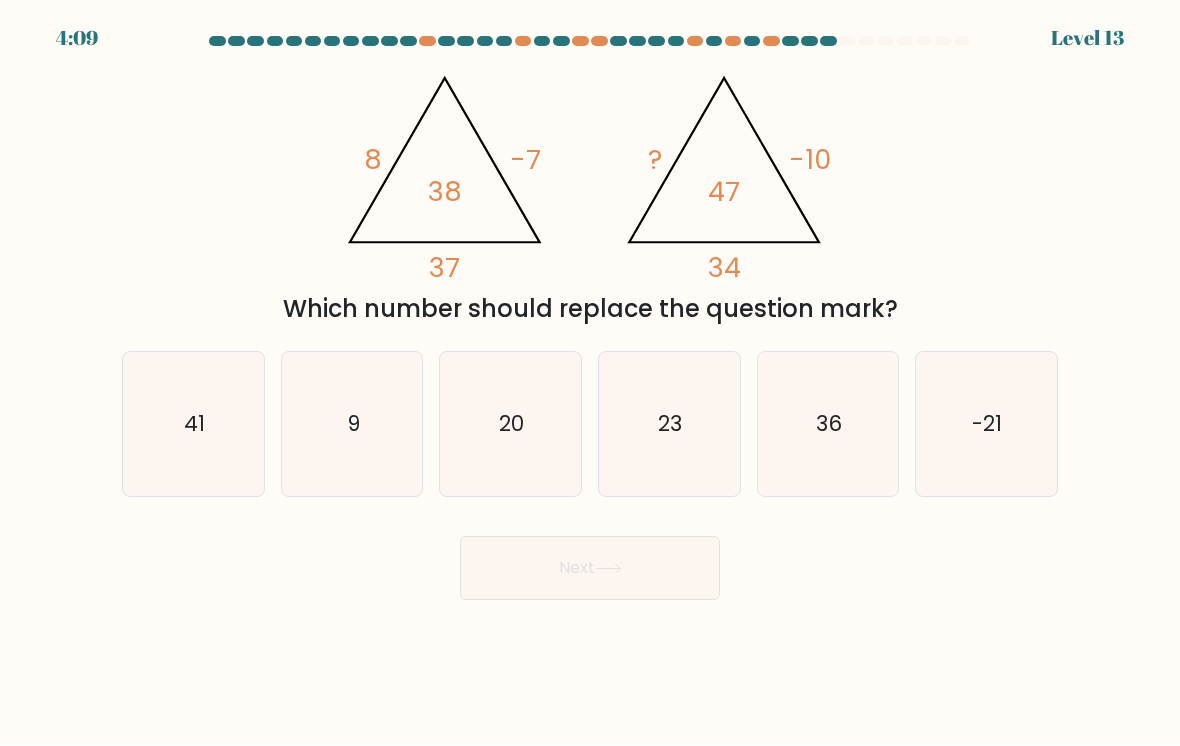 click on "23" 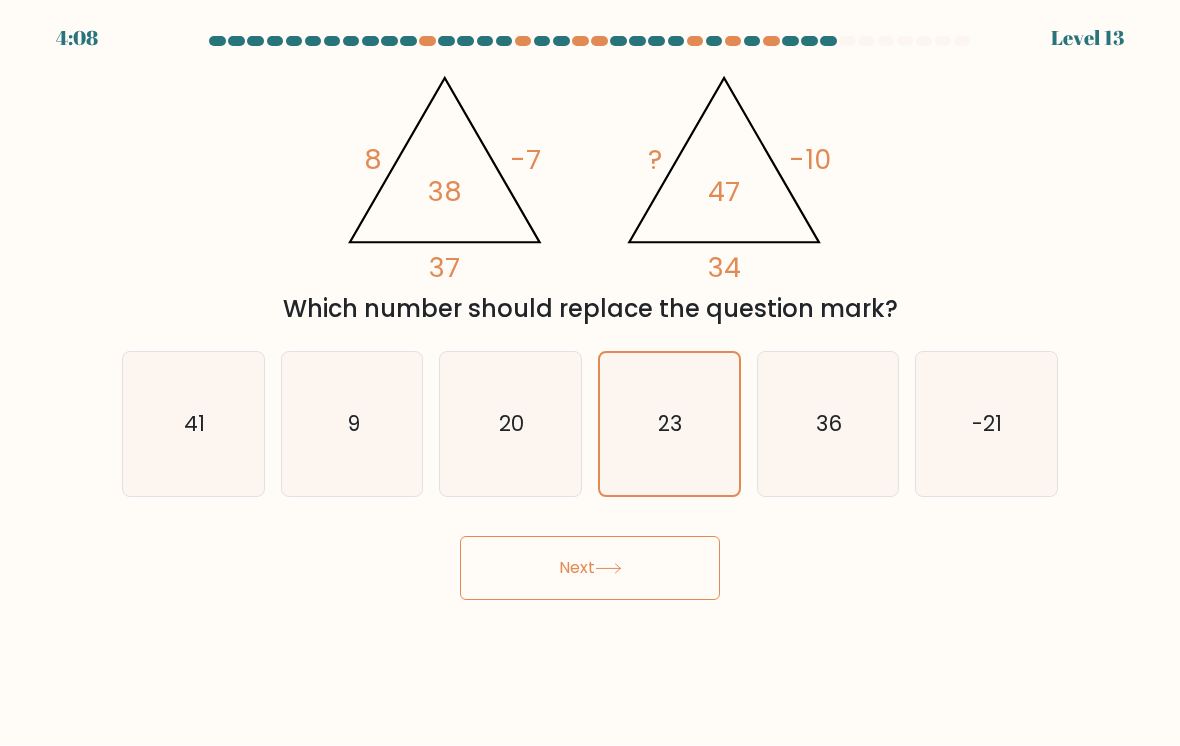click on "Next" at bounding box center (590, 569) 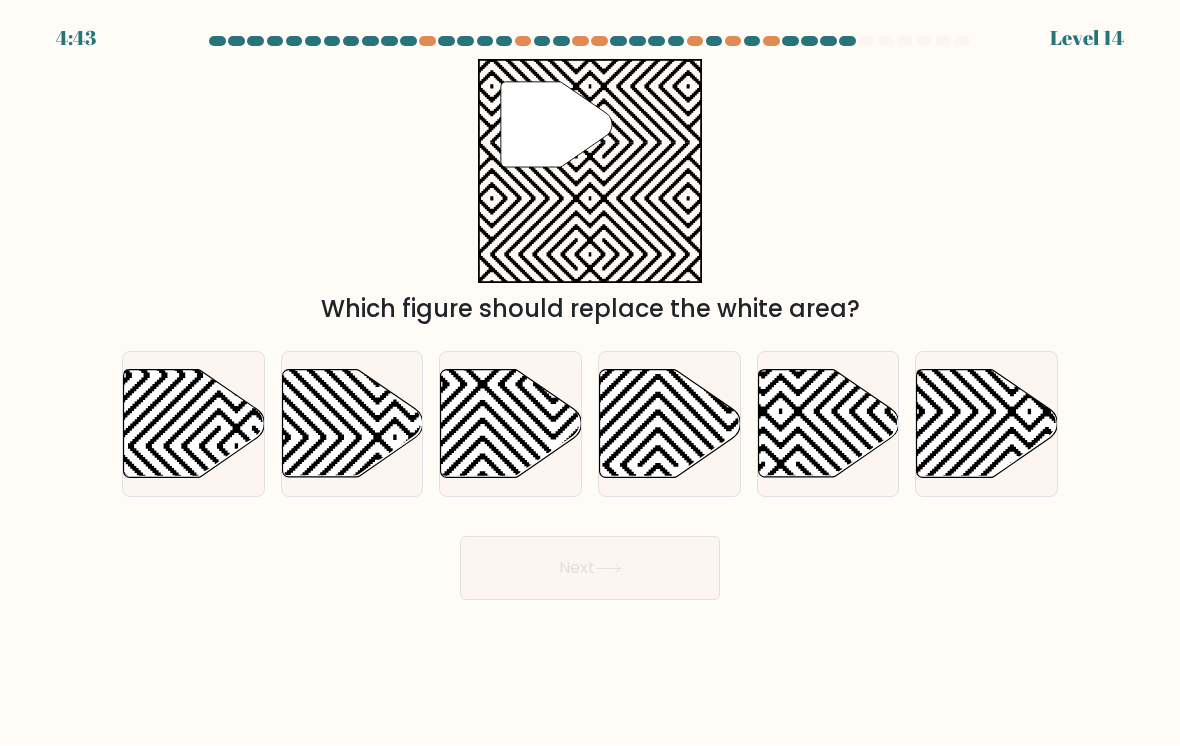 click 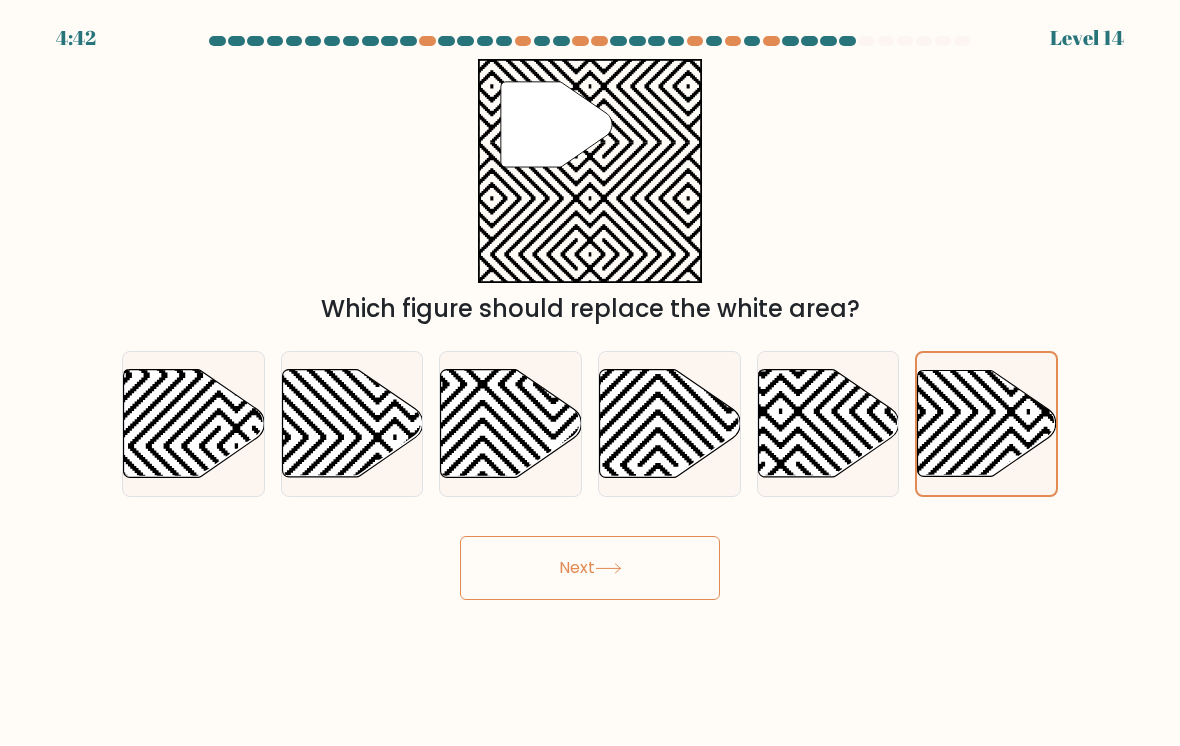 click on "Next" at bounding box center (590, 569) 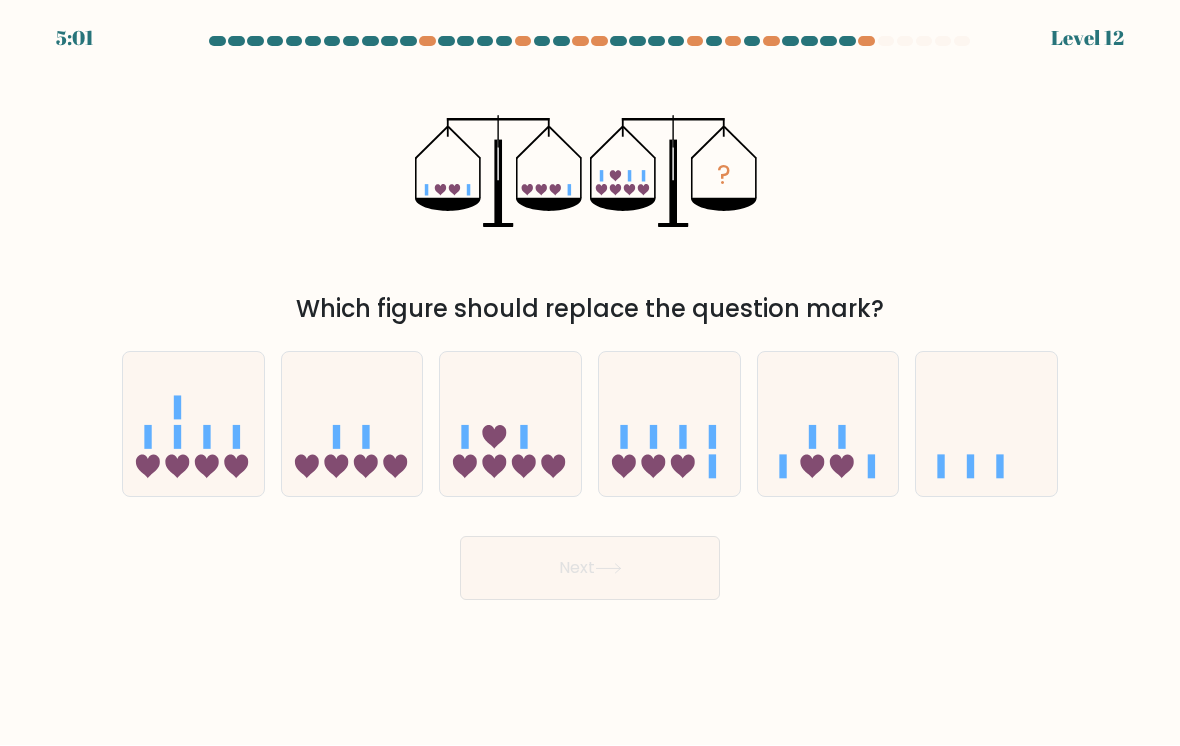 click 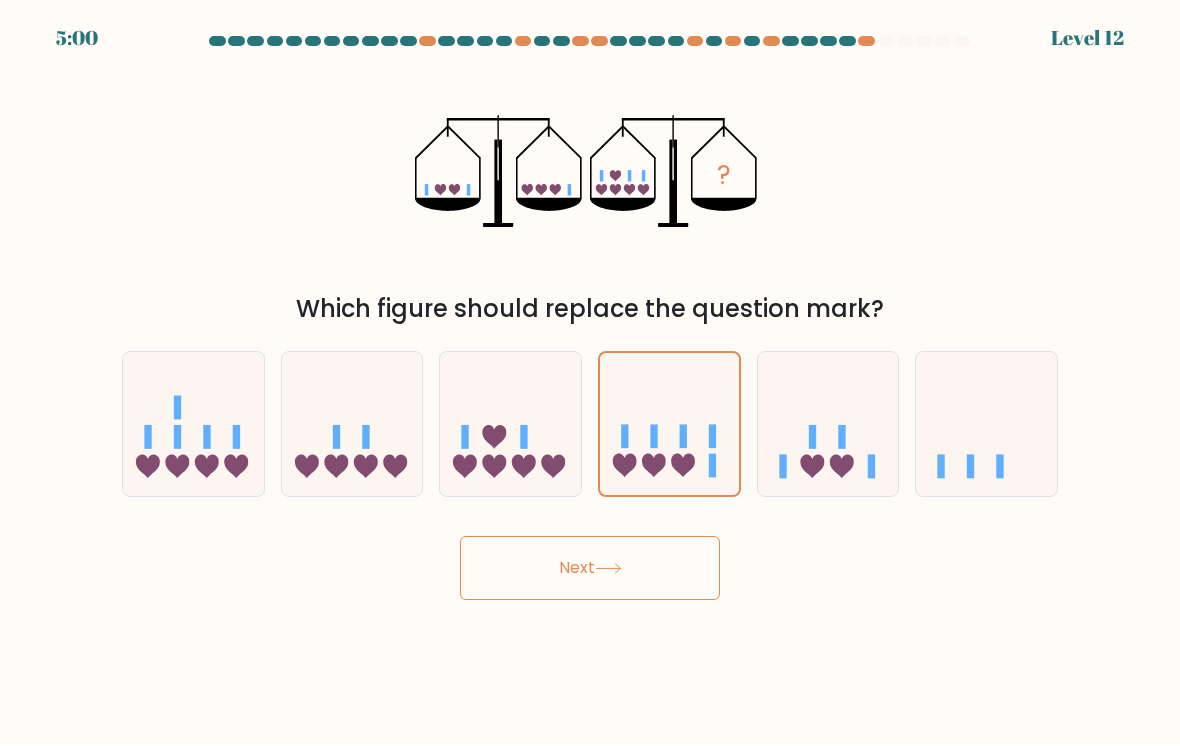 click on "Next" at bounding box center [590, 569] 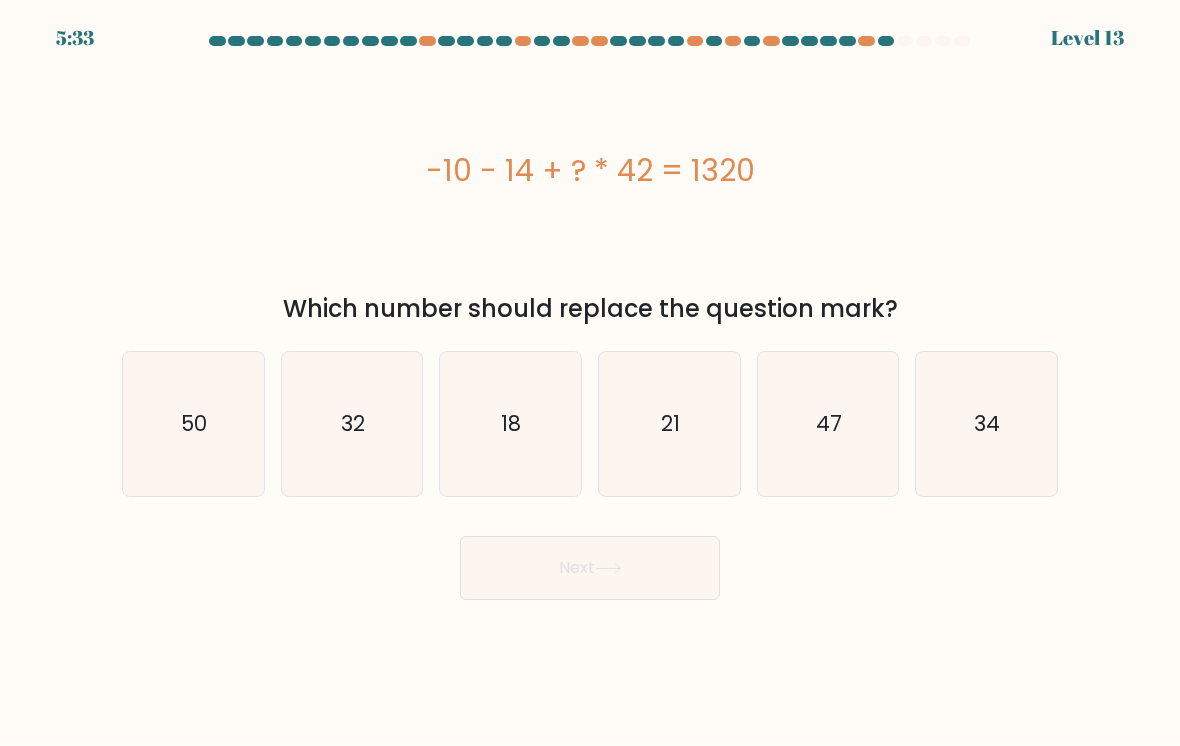 click on "21" 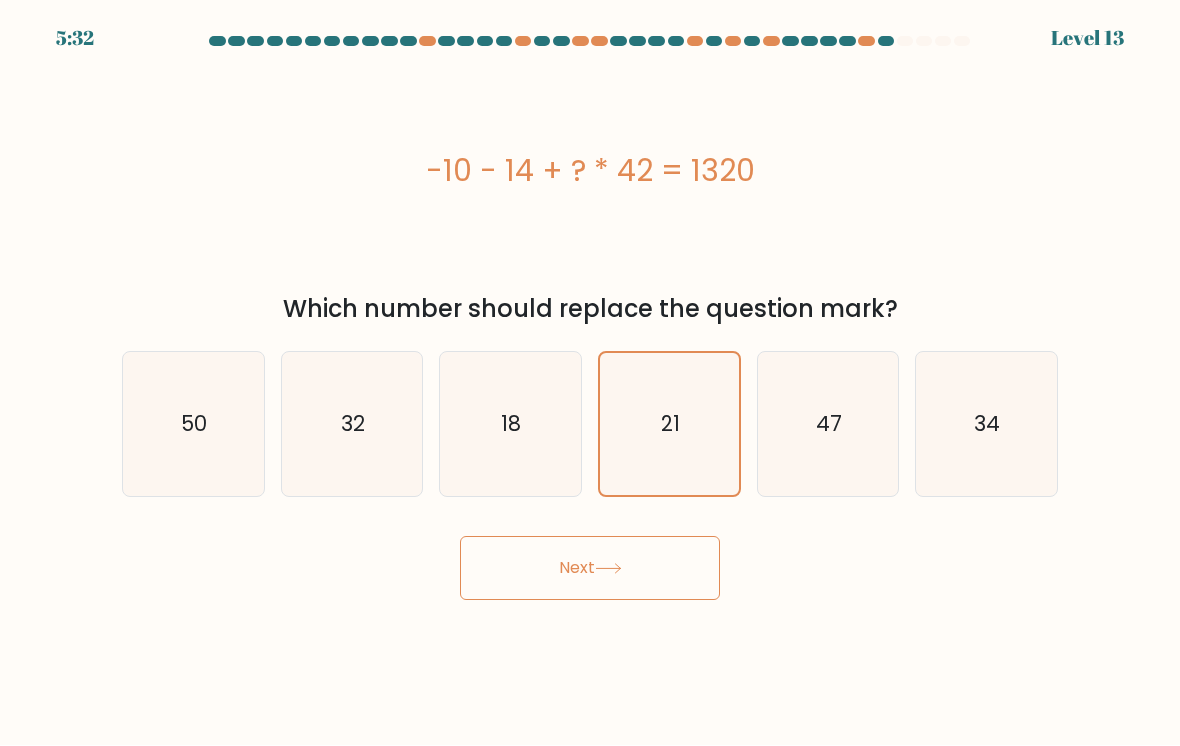 click on "Next" at bounding box center [590, 569] 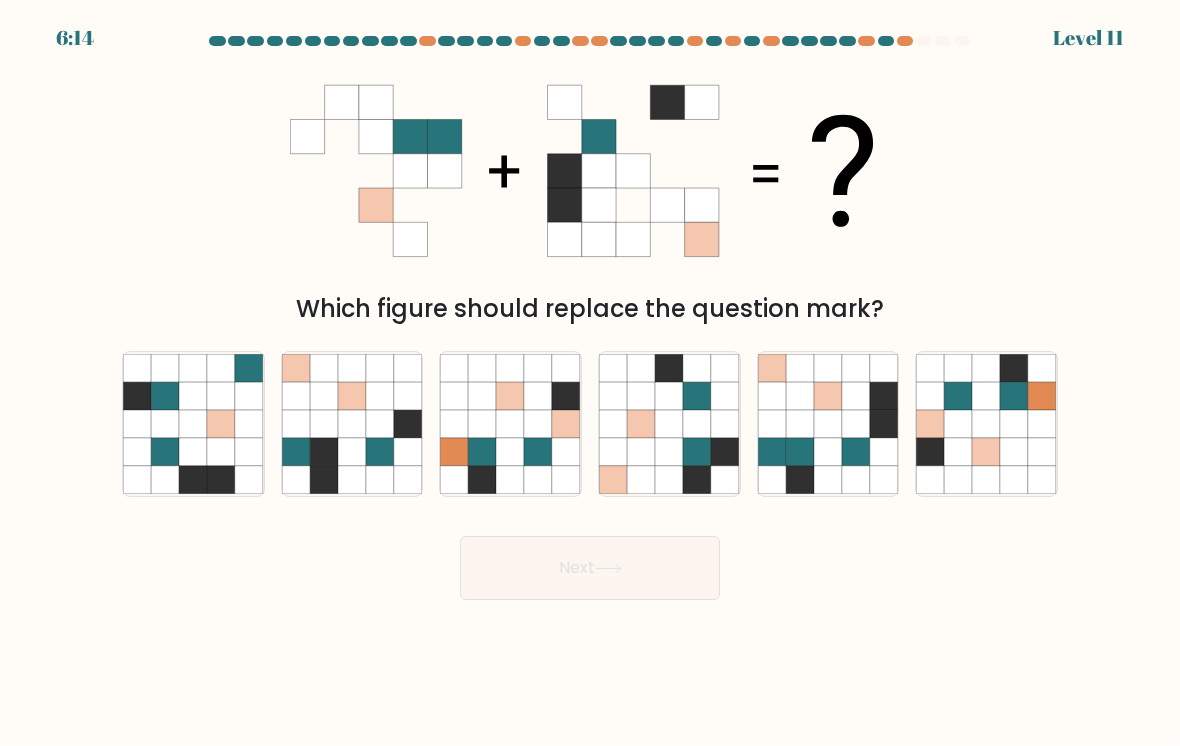 click 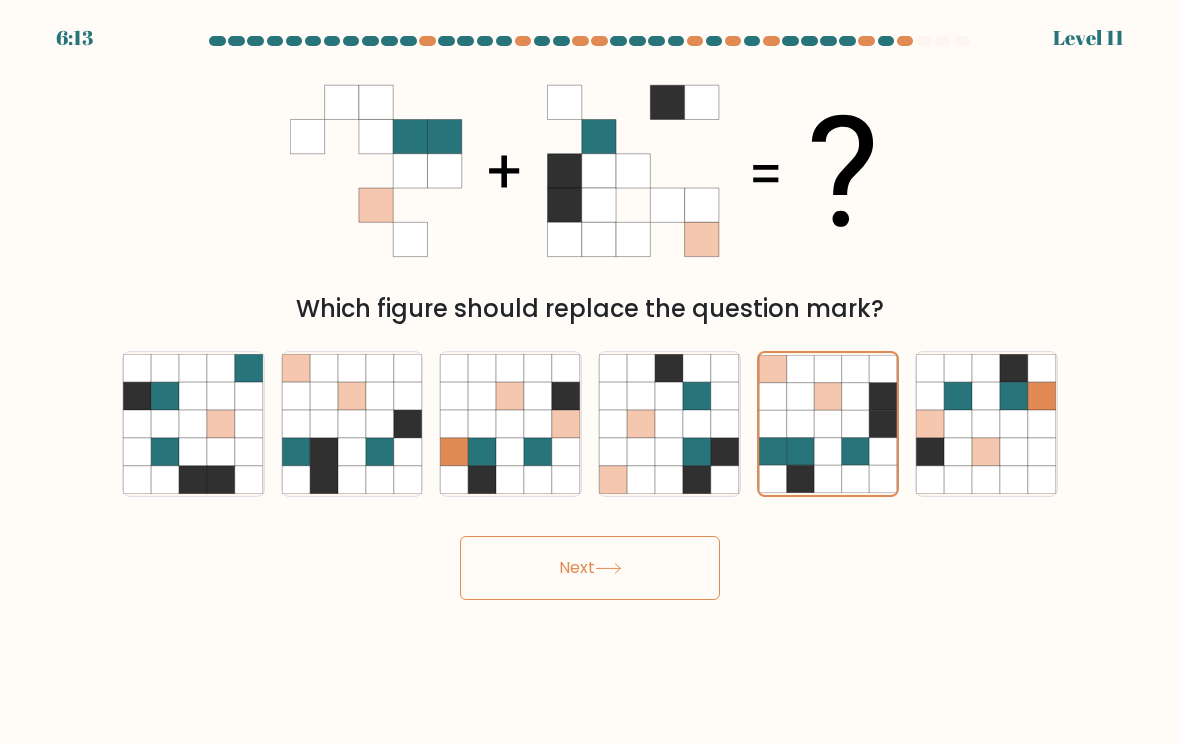 click on "Next" at bounding box center (590, 569) 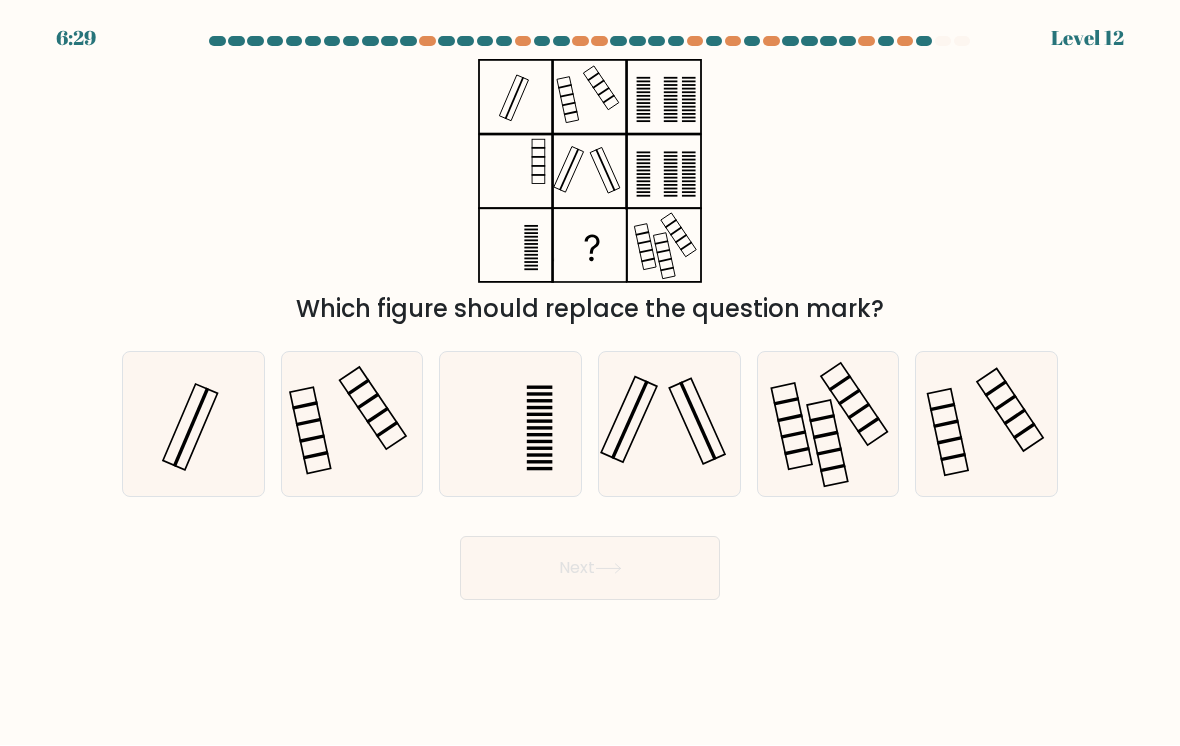 click 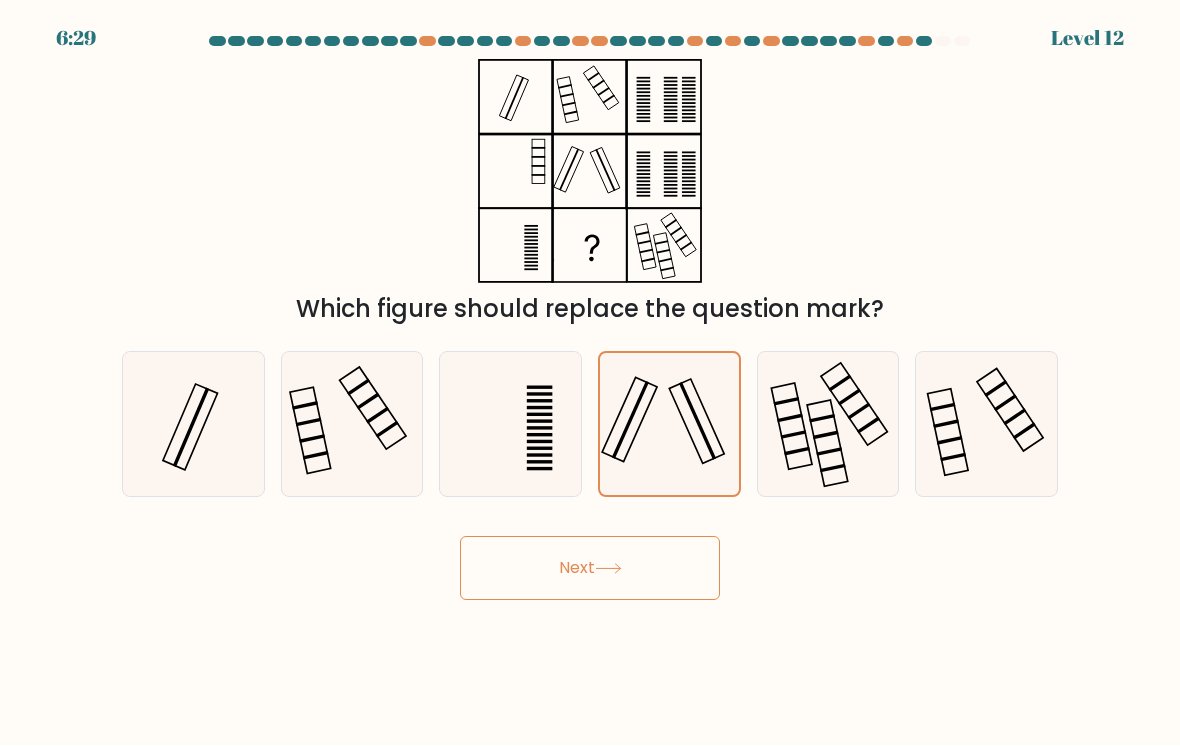 click on "Next" at bounding box center (590, 569) 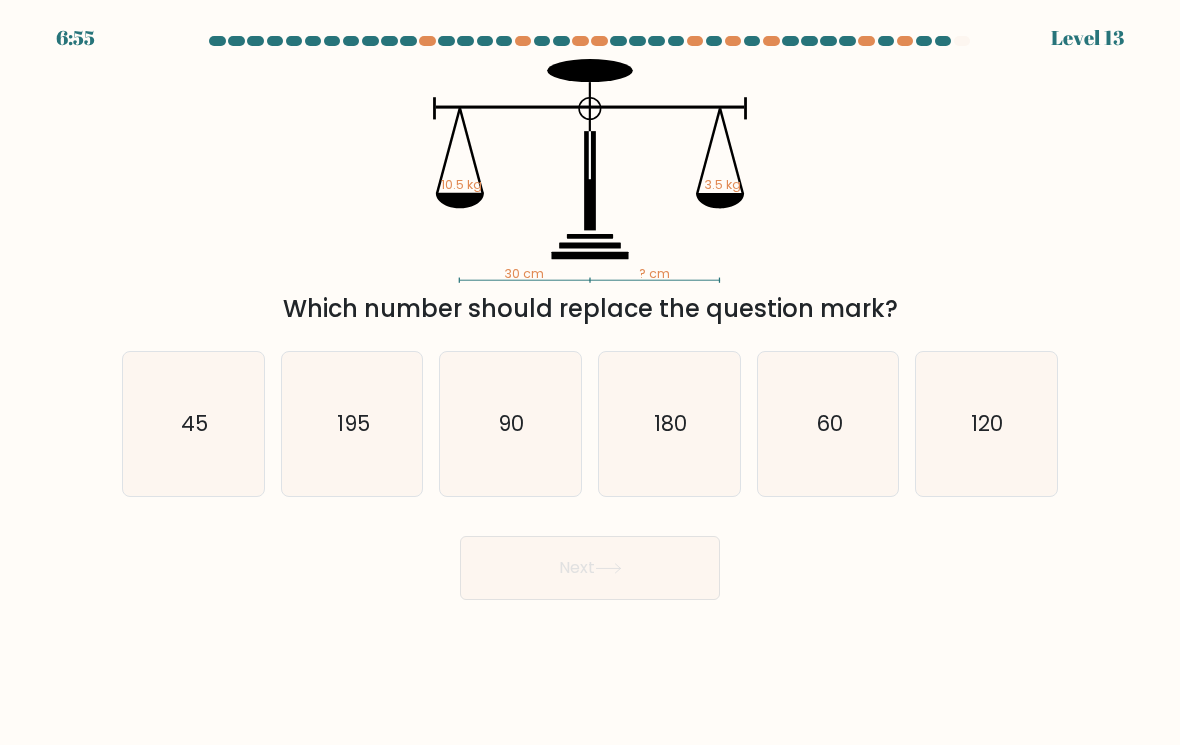 click on "90" 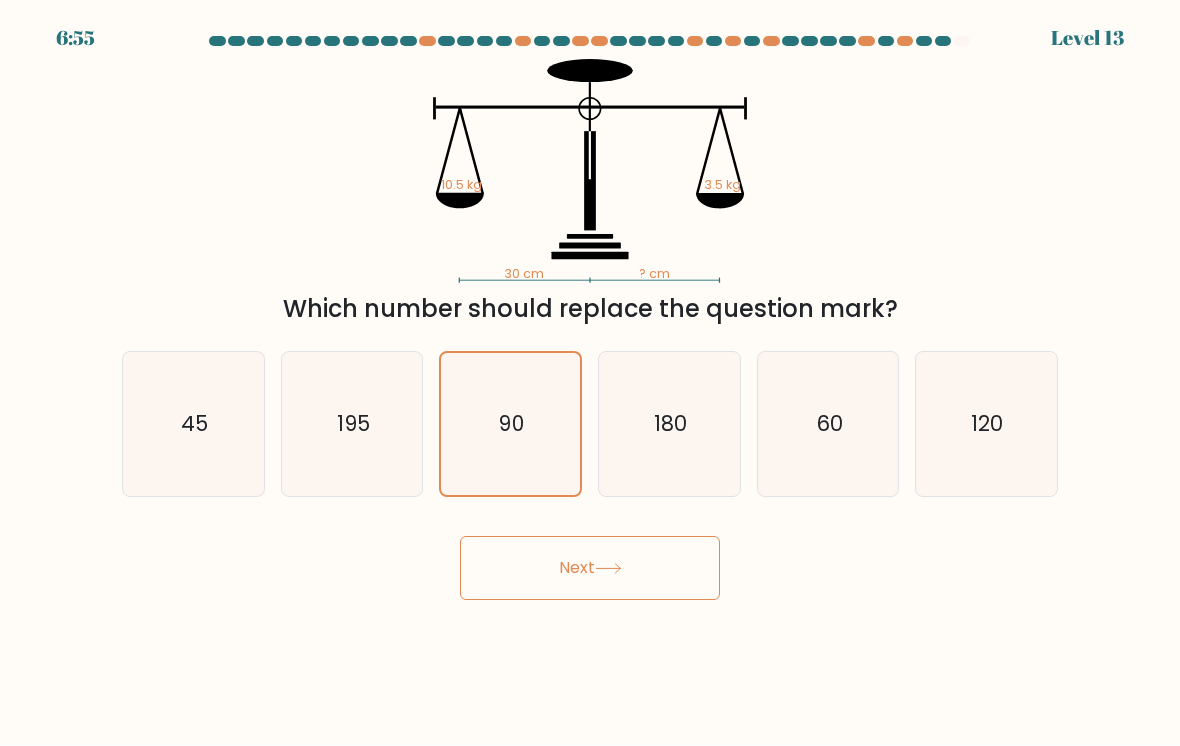 click on "Next" at bounding box center (590, 569) 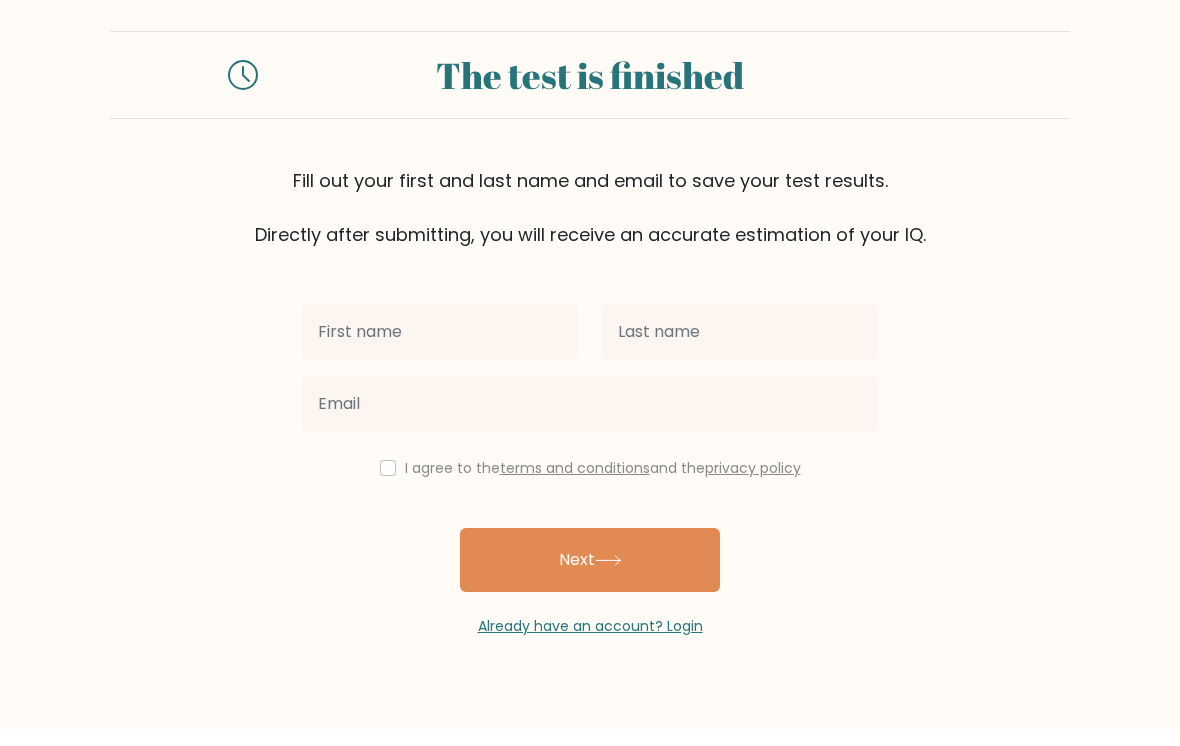 scroll, scrollTop: 0, scrollLeft: 0, axis: both 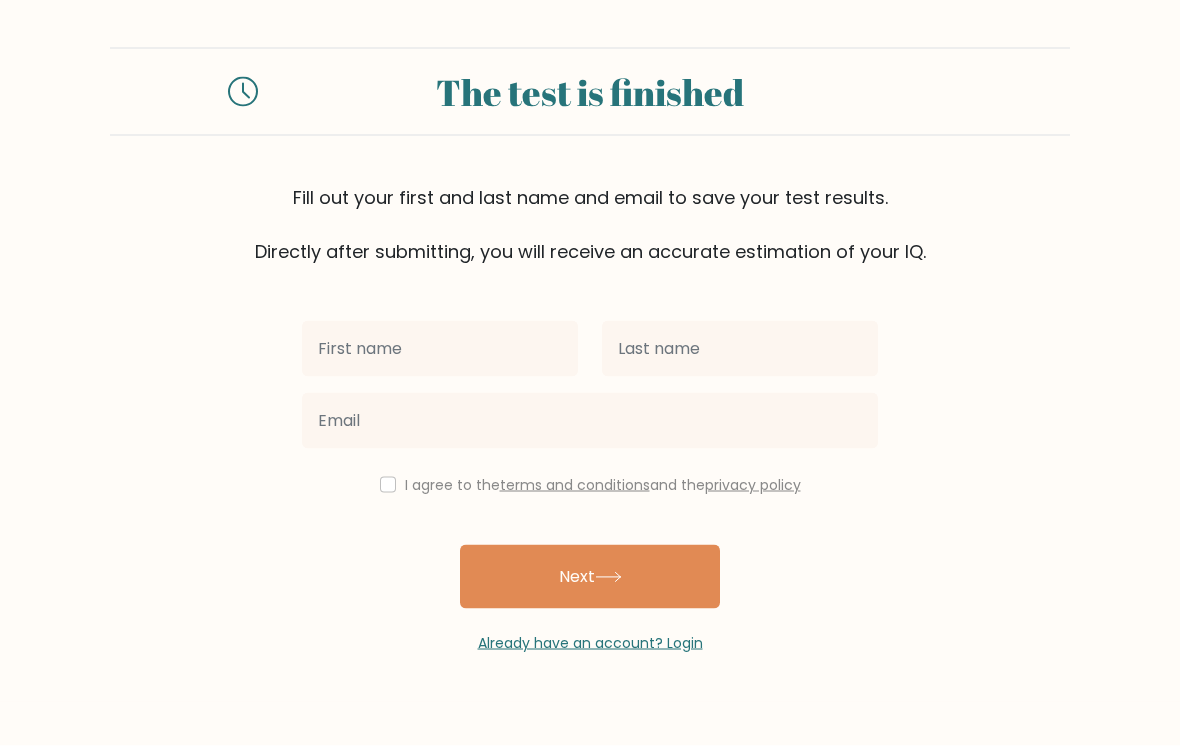 click on "Next" at bounding box center [590, 577] 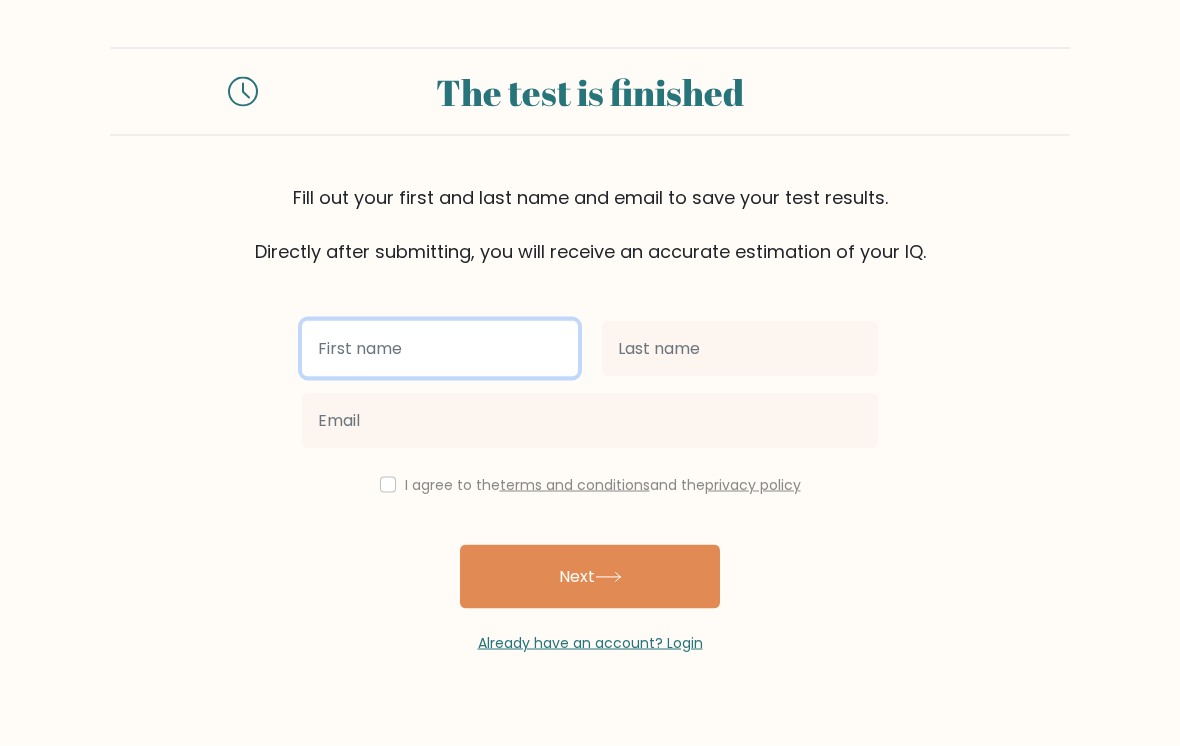 scroll, scrollTop: 0, scrollLeft: 0, axis: both 